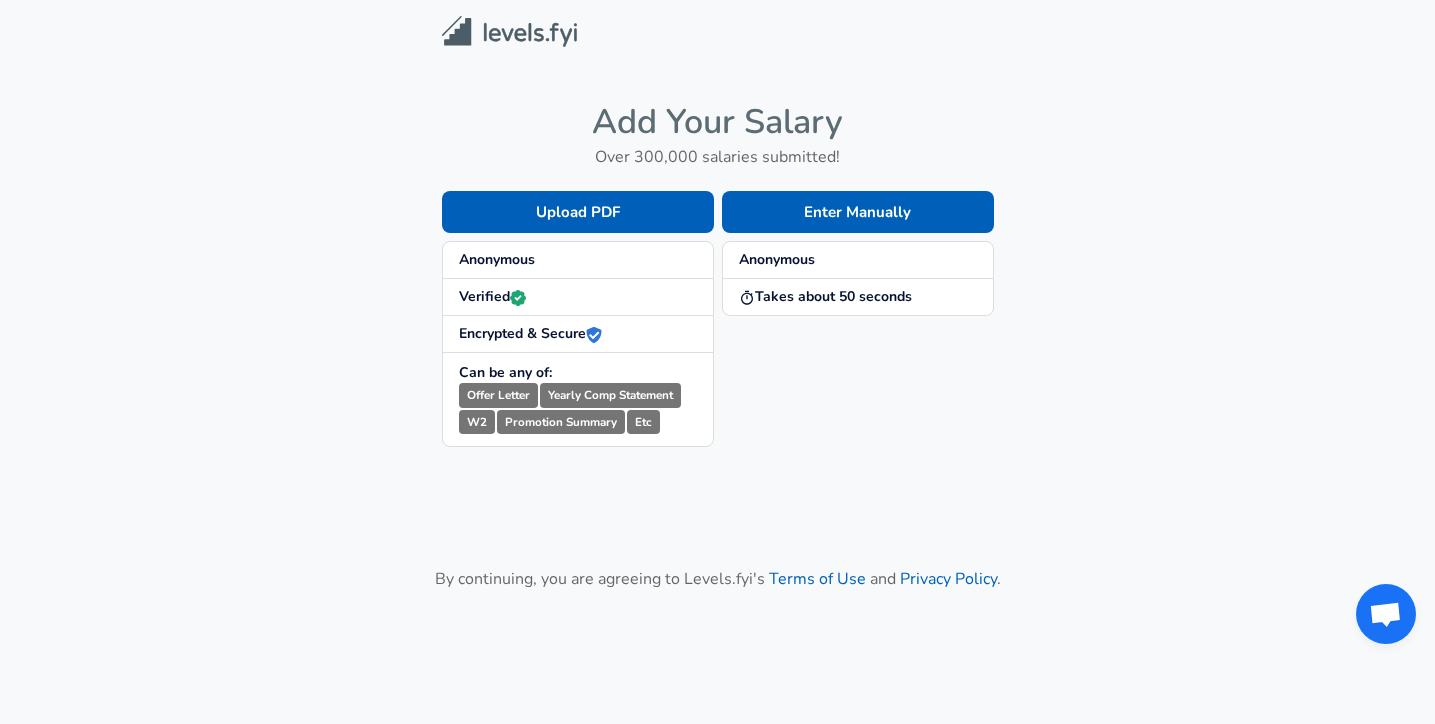 scroll, scrollTop: 0, scrollLeft: 0, axis: both 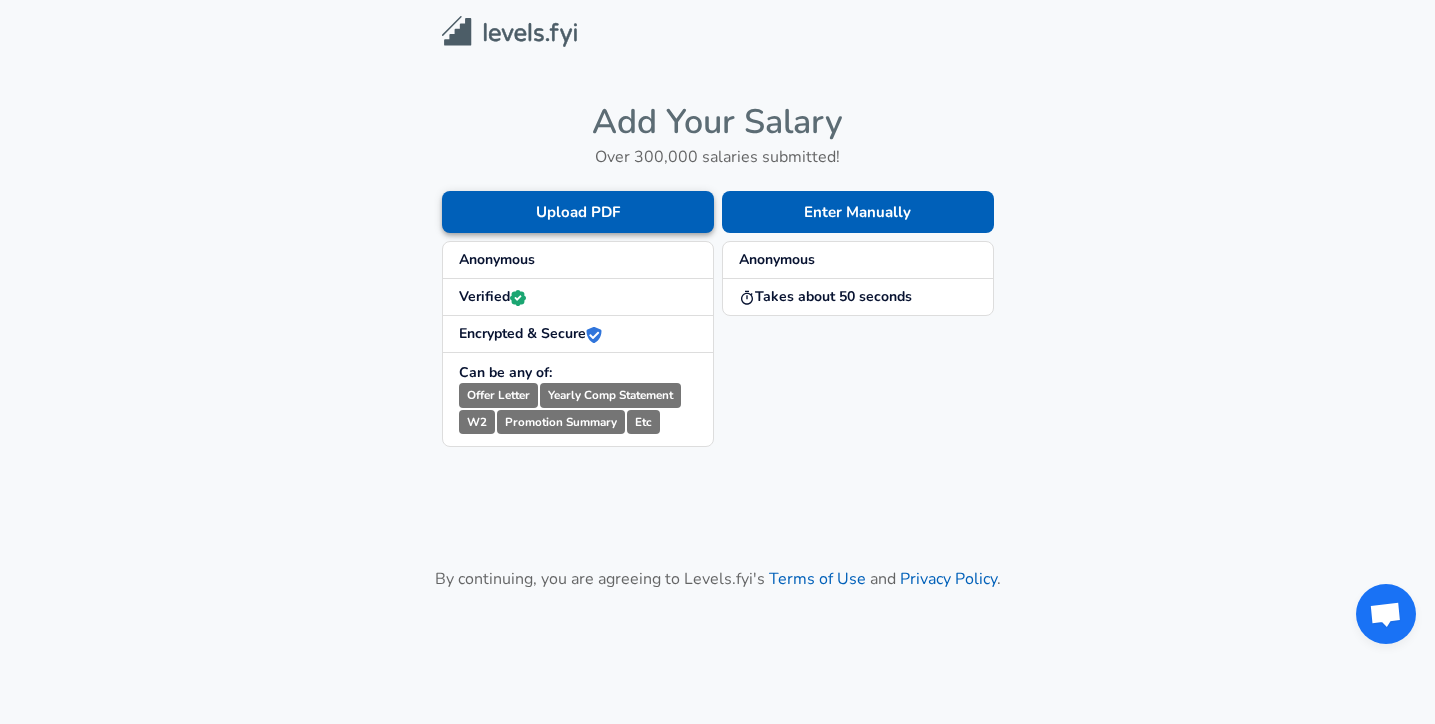 click on "Upload PDF" at bounding box center [578, 212] 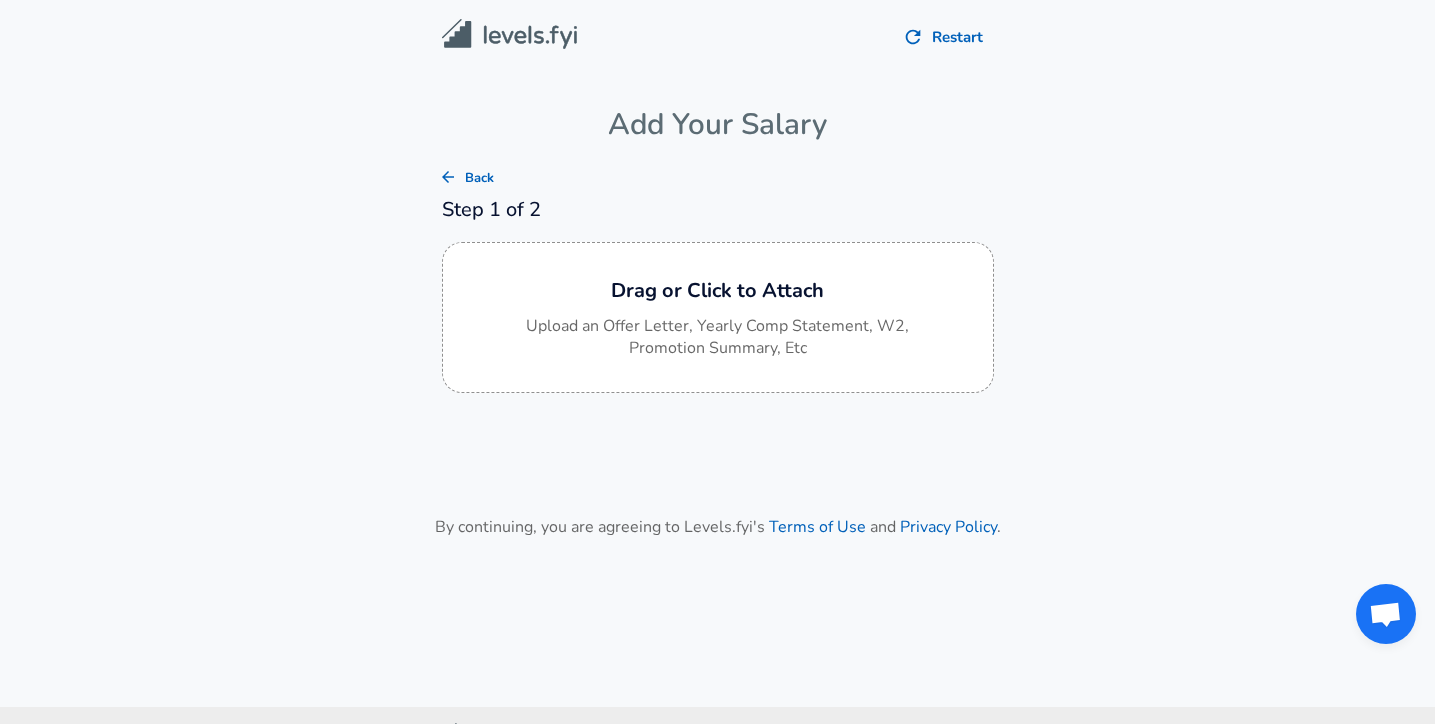 click on "Back" at bounding box center (468, 178) 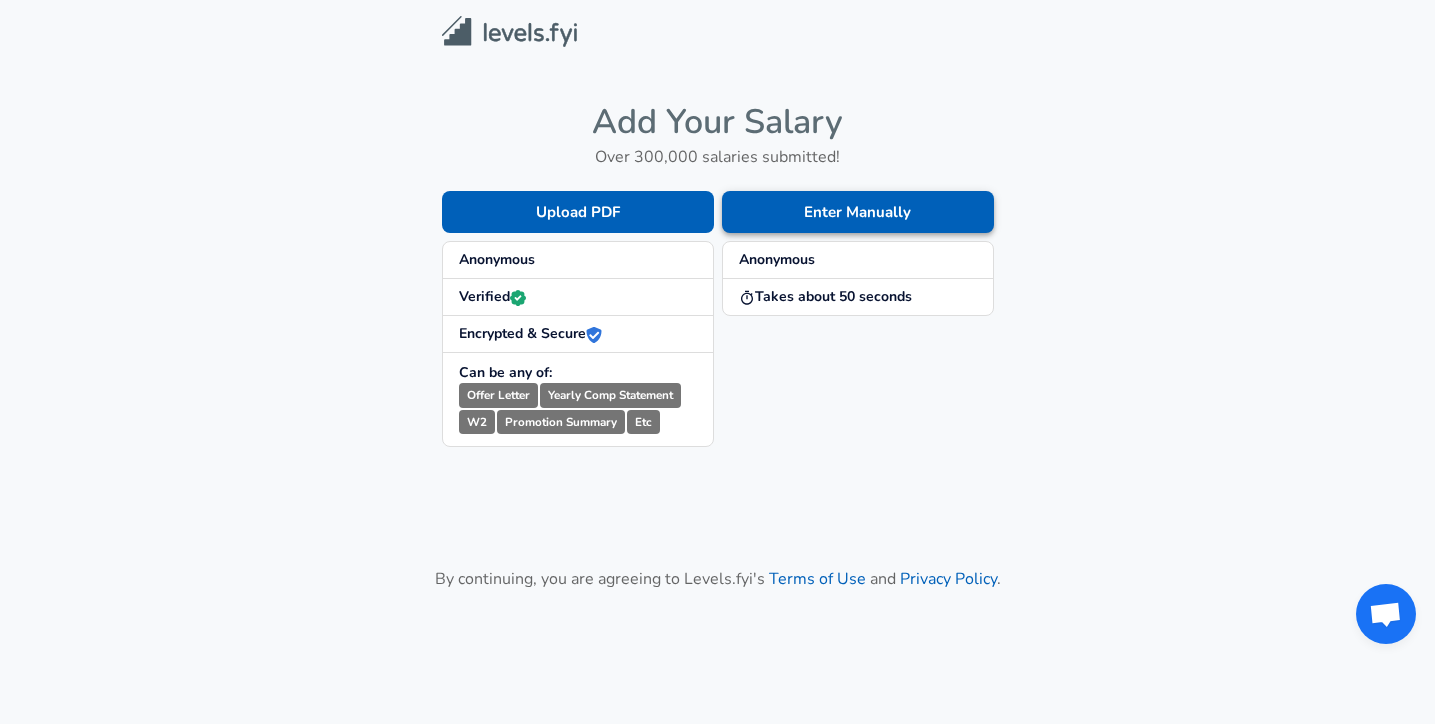 click on "Enter Manually" at bounding box center (858, 212) 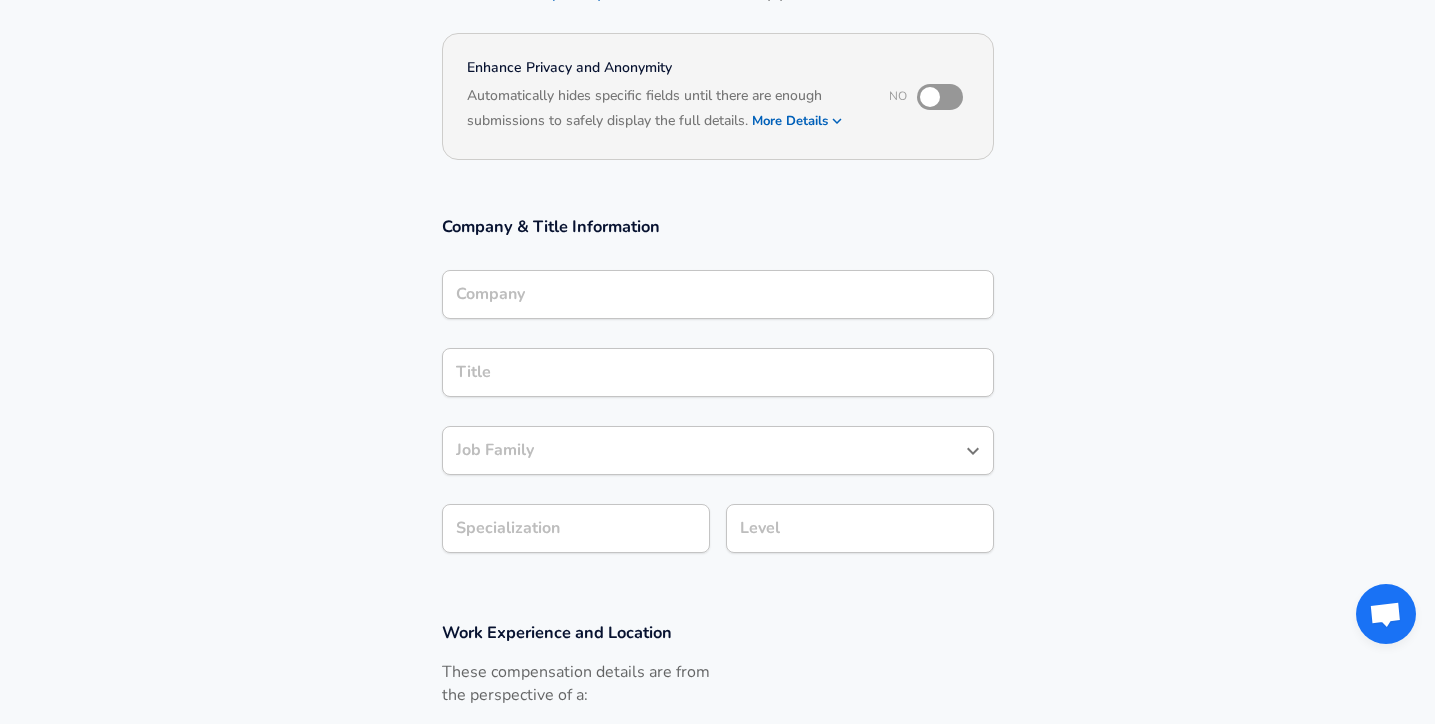 scroll, scrollTop: 281, scrollLeft: 0, axis: vertical 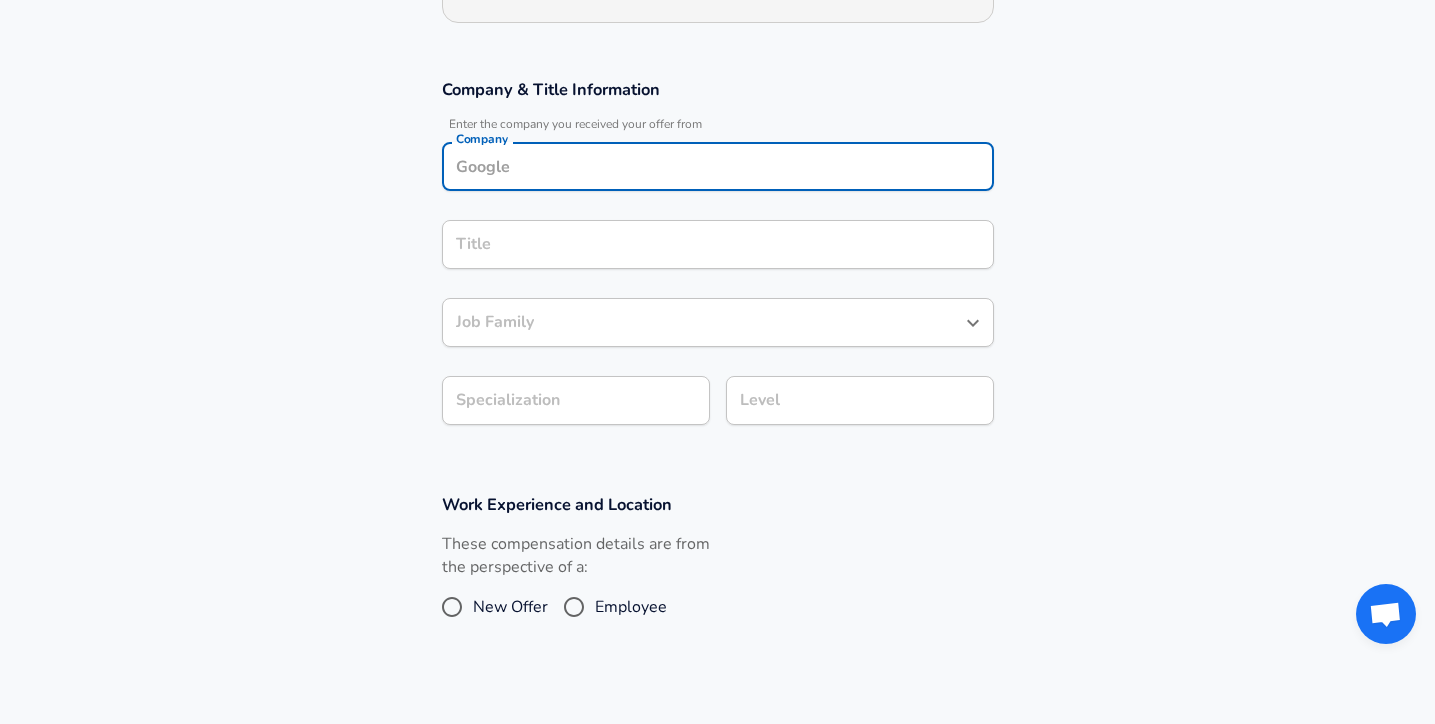 click on "Company" at bounding box center [718, 166] 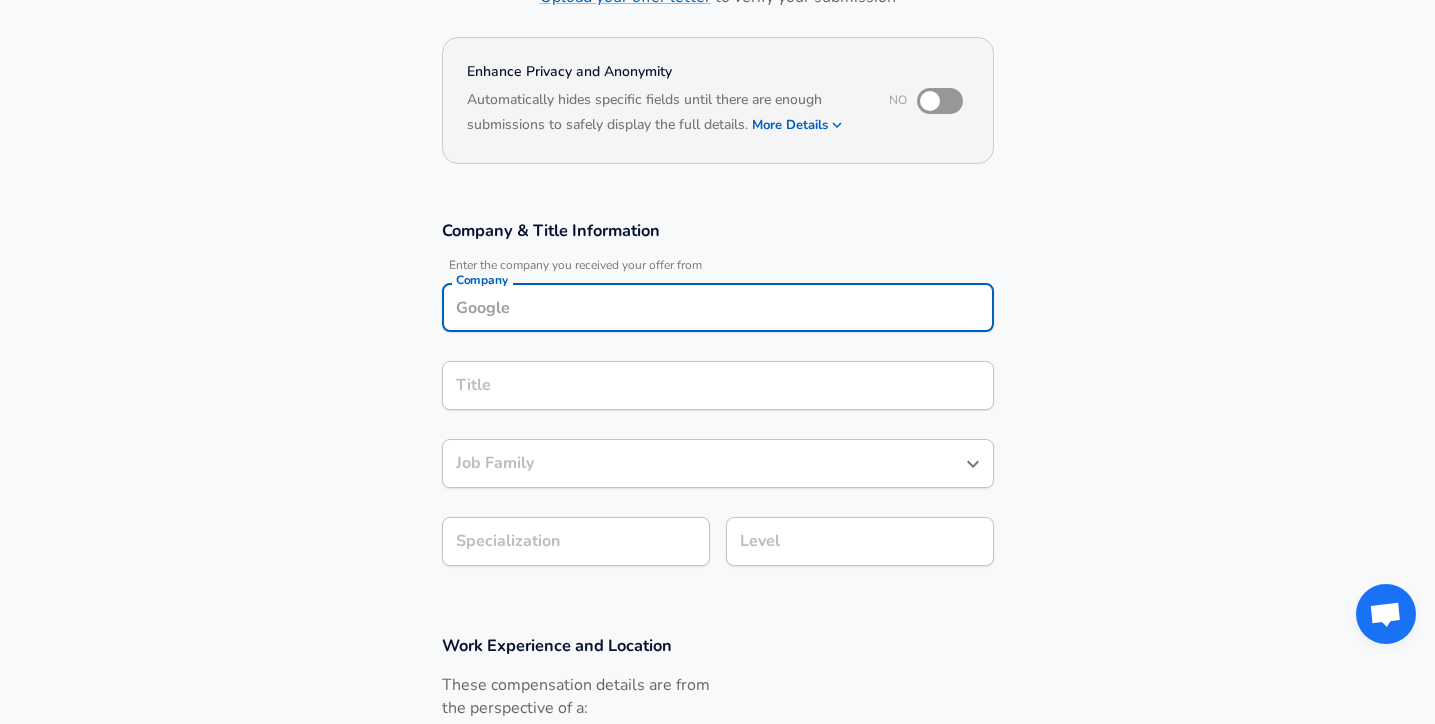 scroll, scrollTop: 134, scrollLeft: 0, axis: vertical 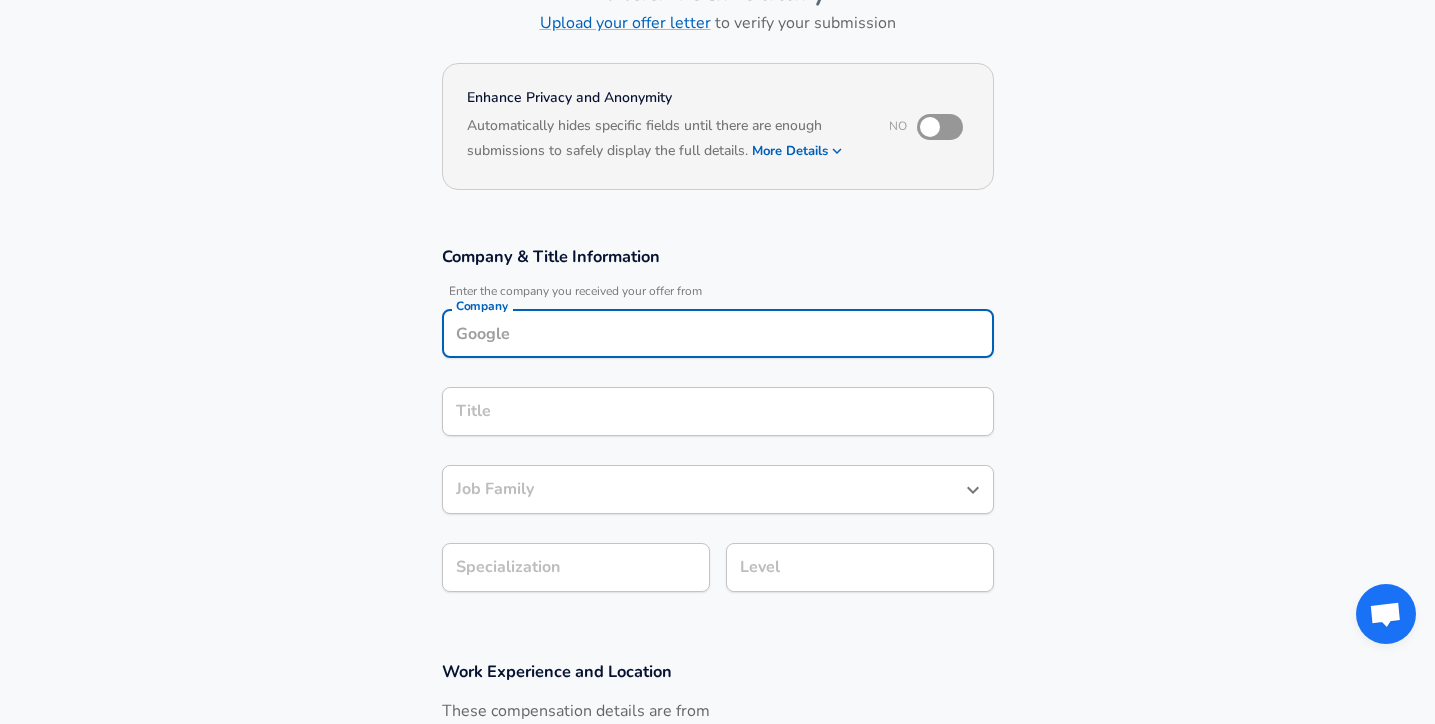type on "E" 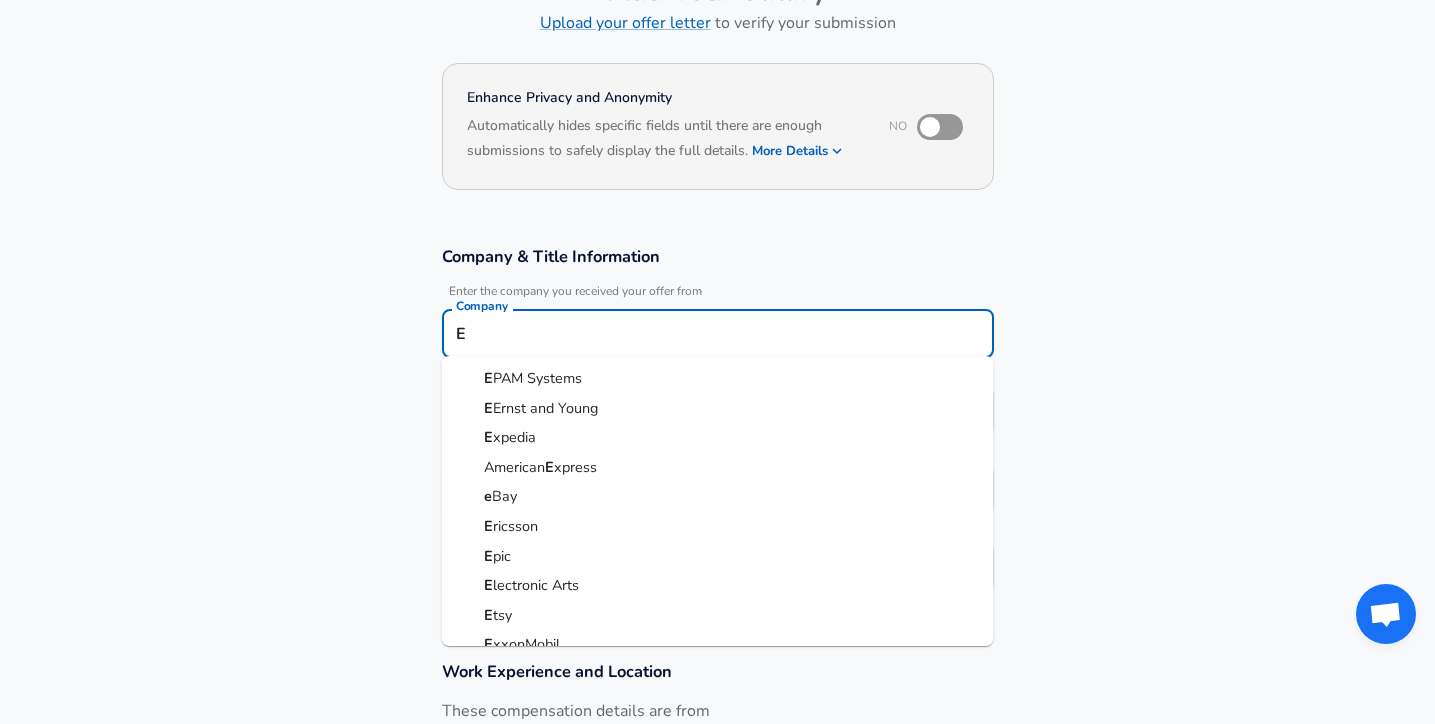 type 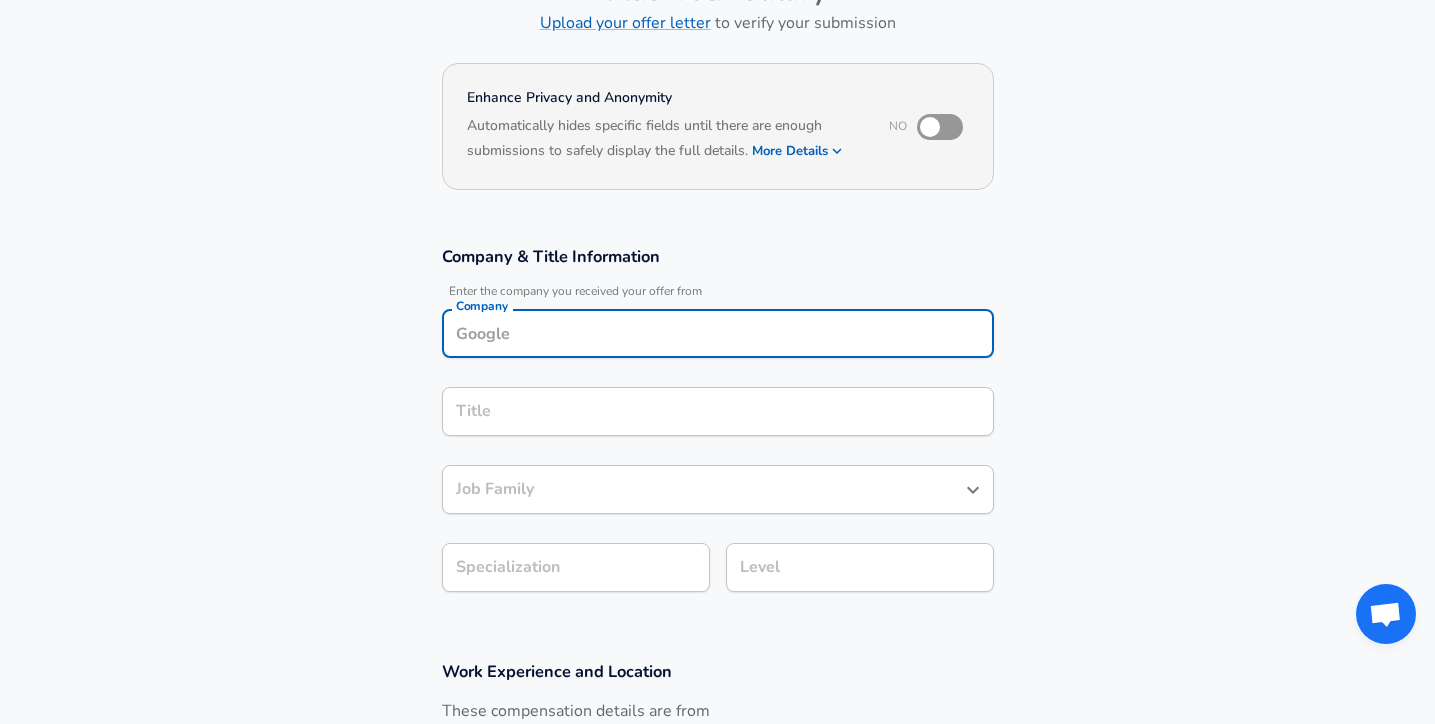 scroll, scrollTop: 174, scrollLeft: 0, axis: vertical 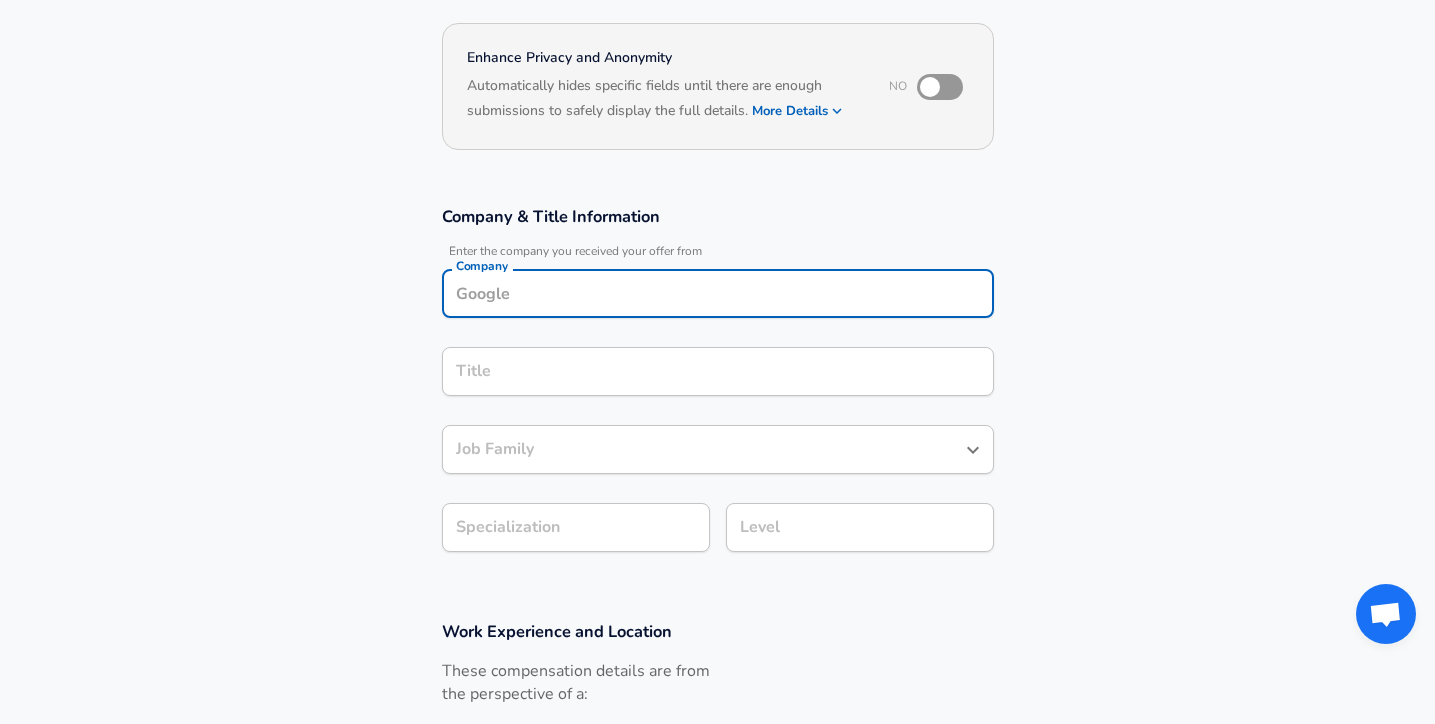 click on "Title" at bounding box center (718, 371) 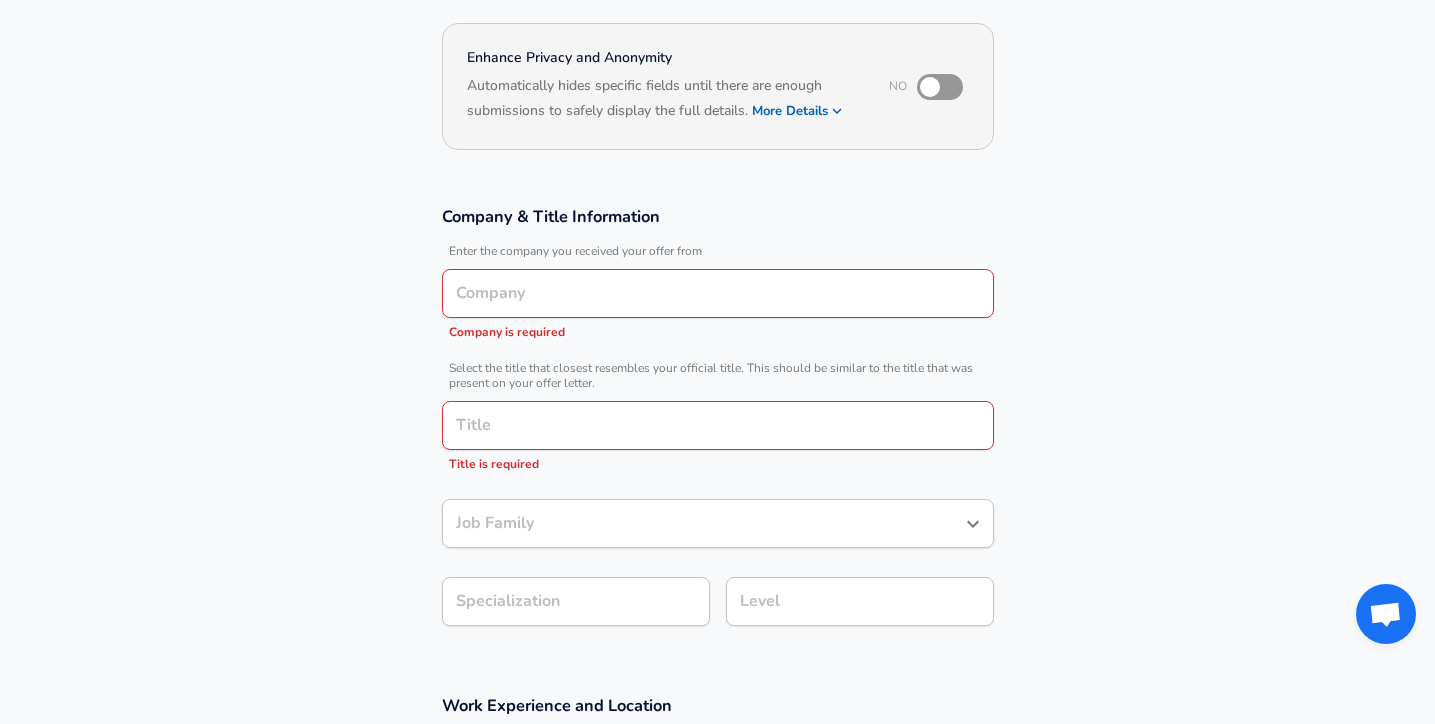 click on "Company & Title Information Enter the company you received your offer from Company Company Company is required Select the title that closest resembles your official title. This should be similar to the title that was present on your offer letter. Title Title Title is required Job Family Job Family Specialization Specialization Level Level" at bounding box center (717, 426) 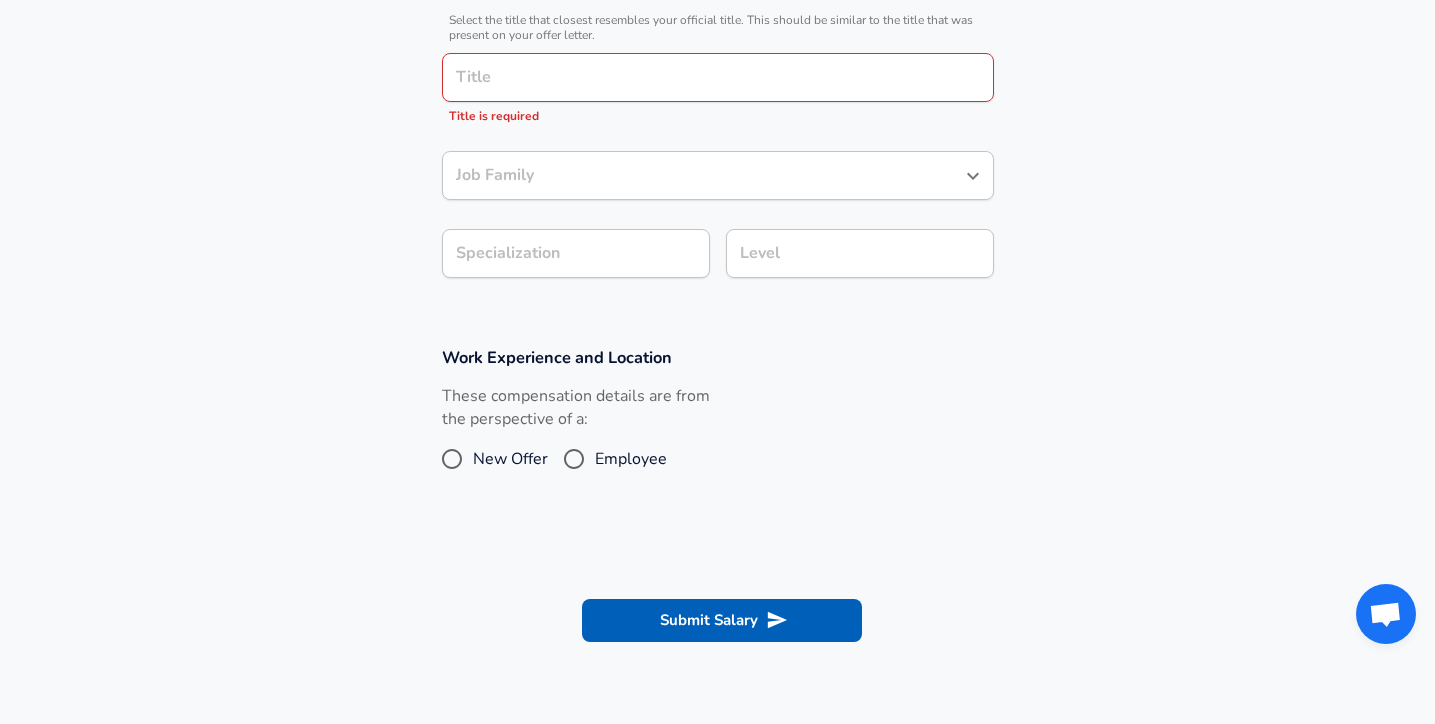 scroll, scrollTop: 528, scrollLeft: 0, axis: vertical 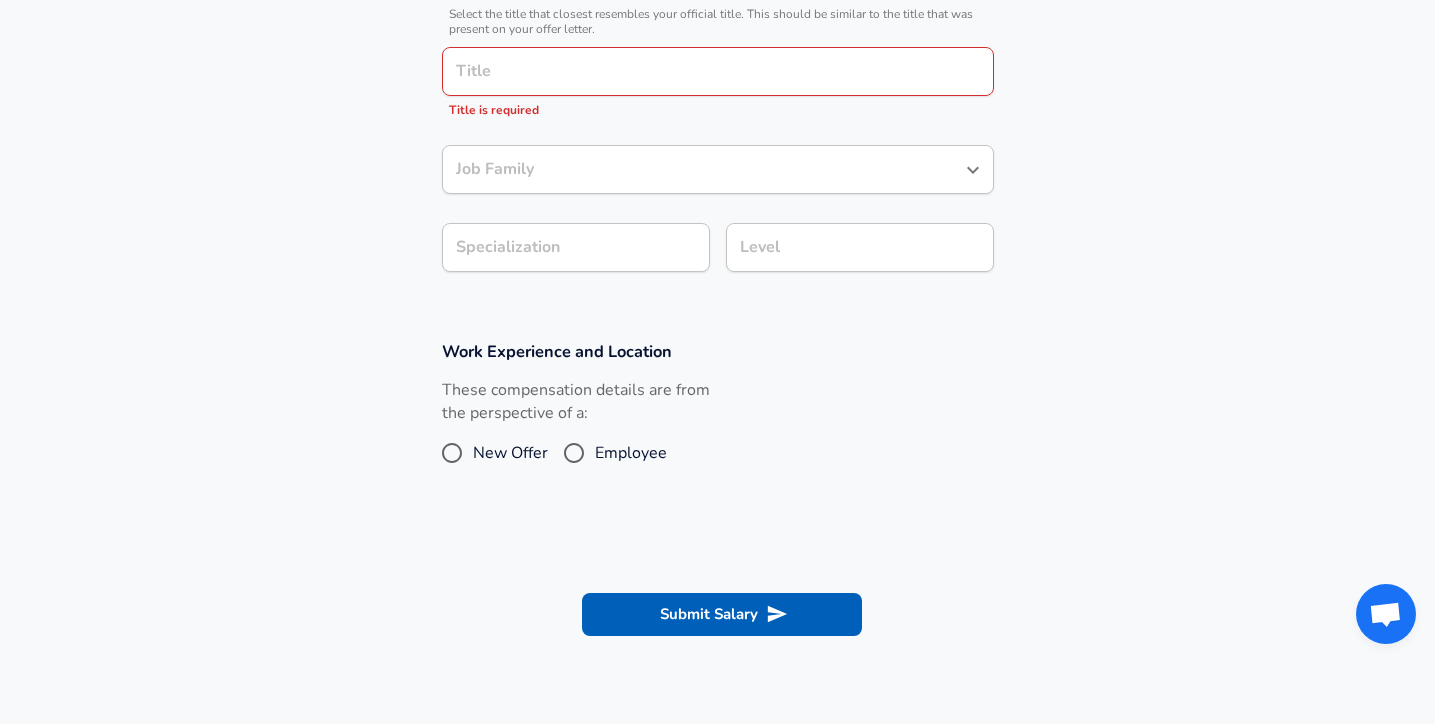 click on "Employee" at bounding box center [631, 453] 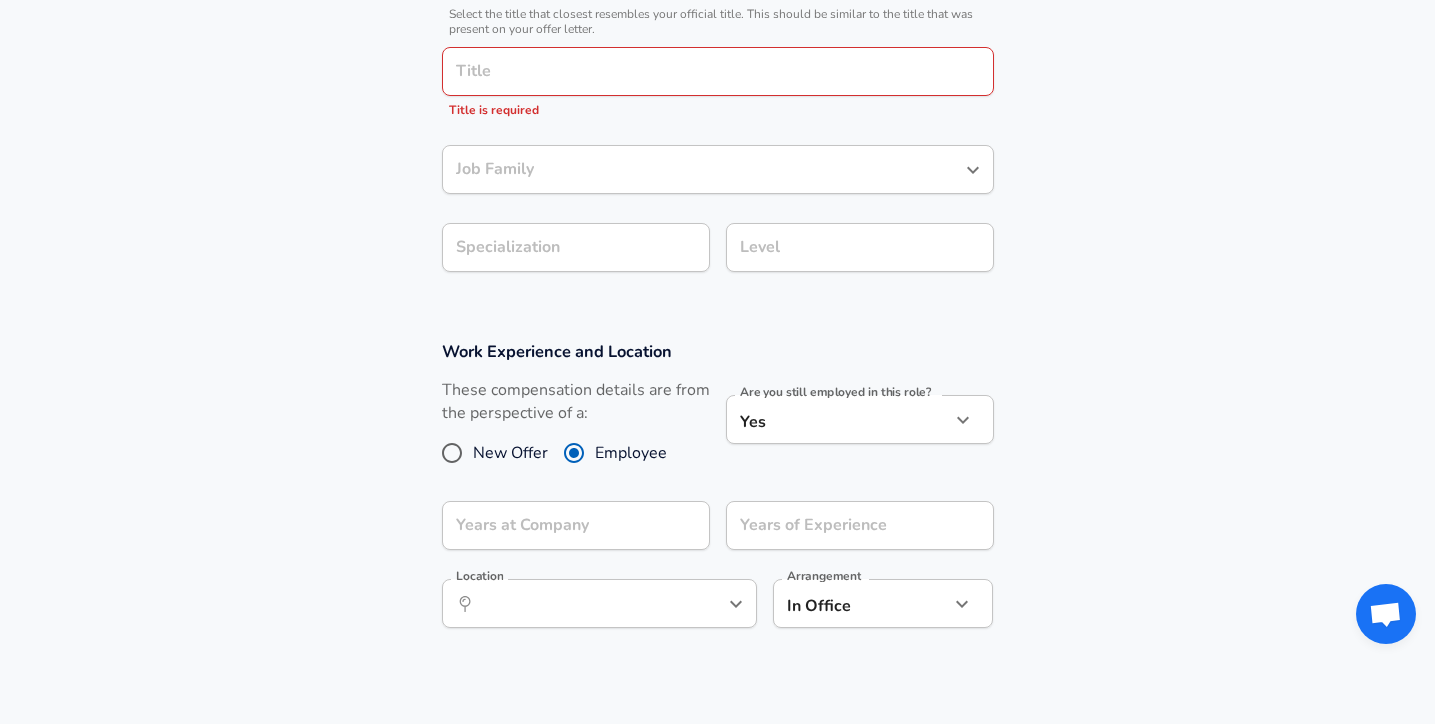 click on "We value your privacy We use cookies to enhance your browsing experience, serve personalized ads or content, and analyze our traffic. By clicking "Accept All", you consent to our use of cookies. Customize    Accept All   Customize Consent Preferences   We use cookies to help you navigate efficiently and perform certain functions. You will find detailed information about all cookies under each consent category below. The cookies that are categorized as "Necessary" are stored on your browser as they are essential for enabling the basic functionalities of the site. ...  Show more Necessary Always Active Necessary cookies are required to enable the basic features of this site, such as providing secure log-in or adjusting your consent preferences. These cookies do not store any personally identifiable data. Cookie _GRECAPTCHA Duration 5 months 27 days Description Google Recaptcha service sets this cookie to identify bots to protect the website against malicious spam attacks. Cookie __stripe_mid Duration 1 year MR" at bounding box center (717, -166) 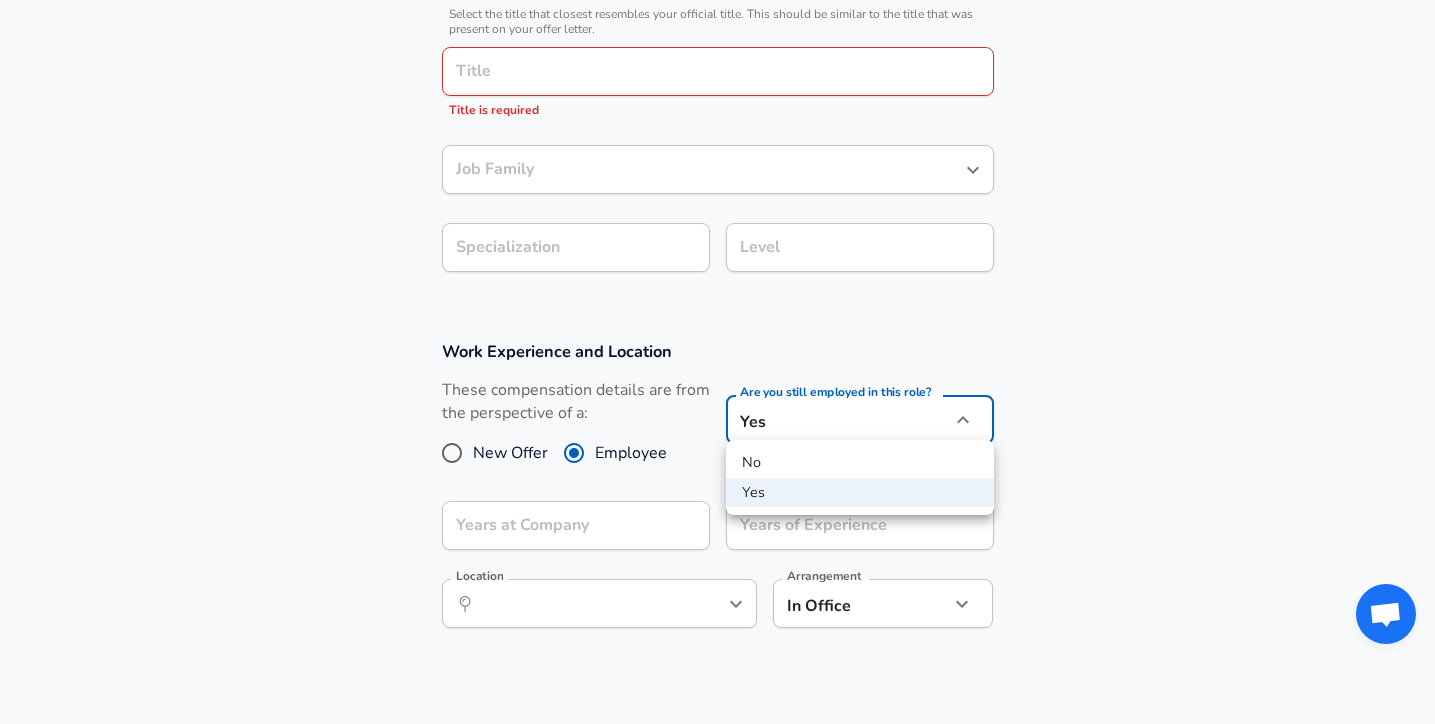 click on "No" at bounding box center [860, 463] 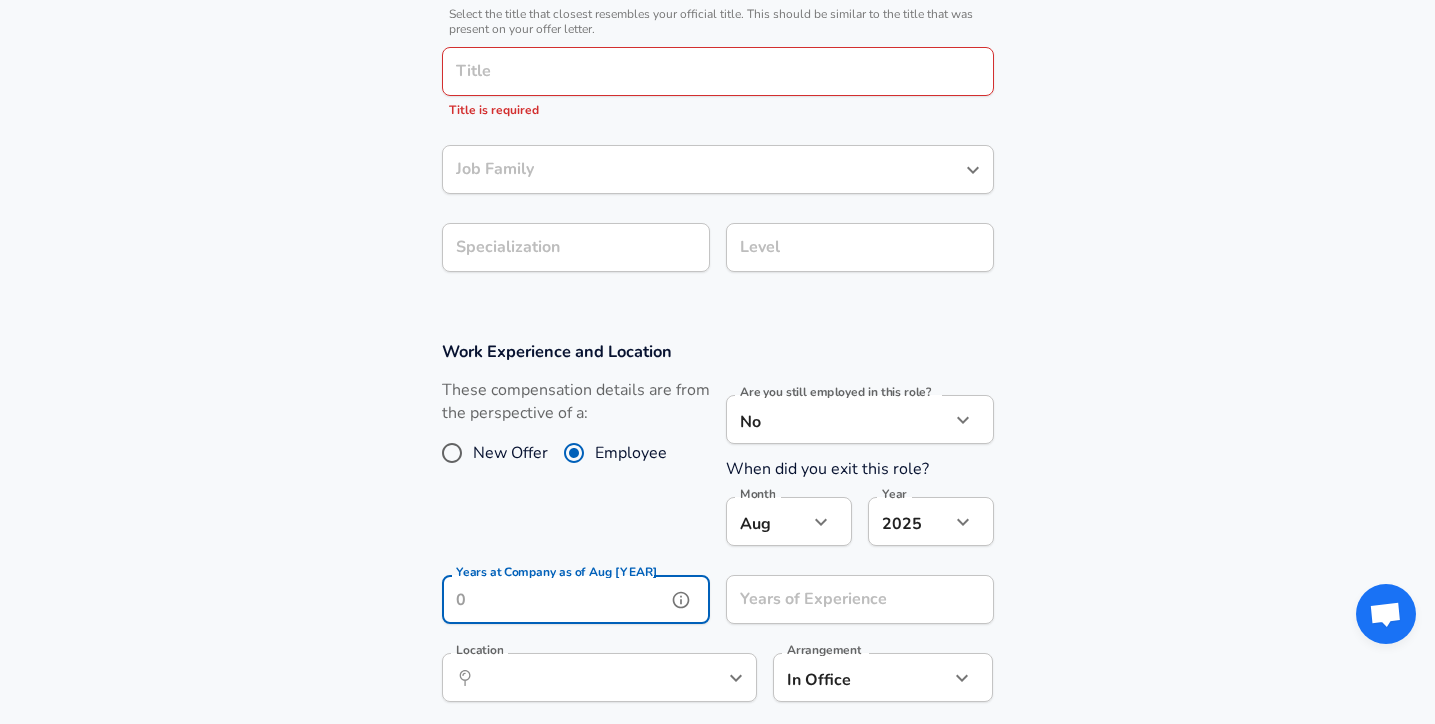 click on "Years at Company as of Aug [YEAR]" at bounding box center [554, 599] 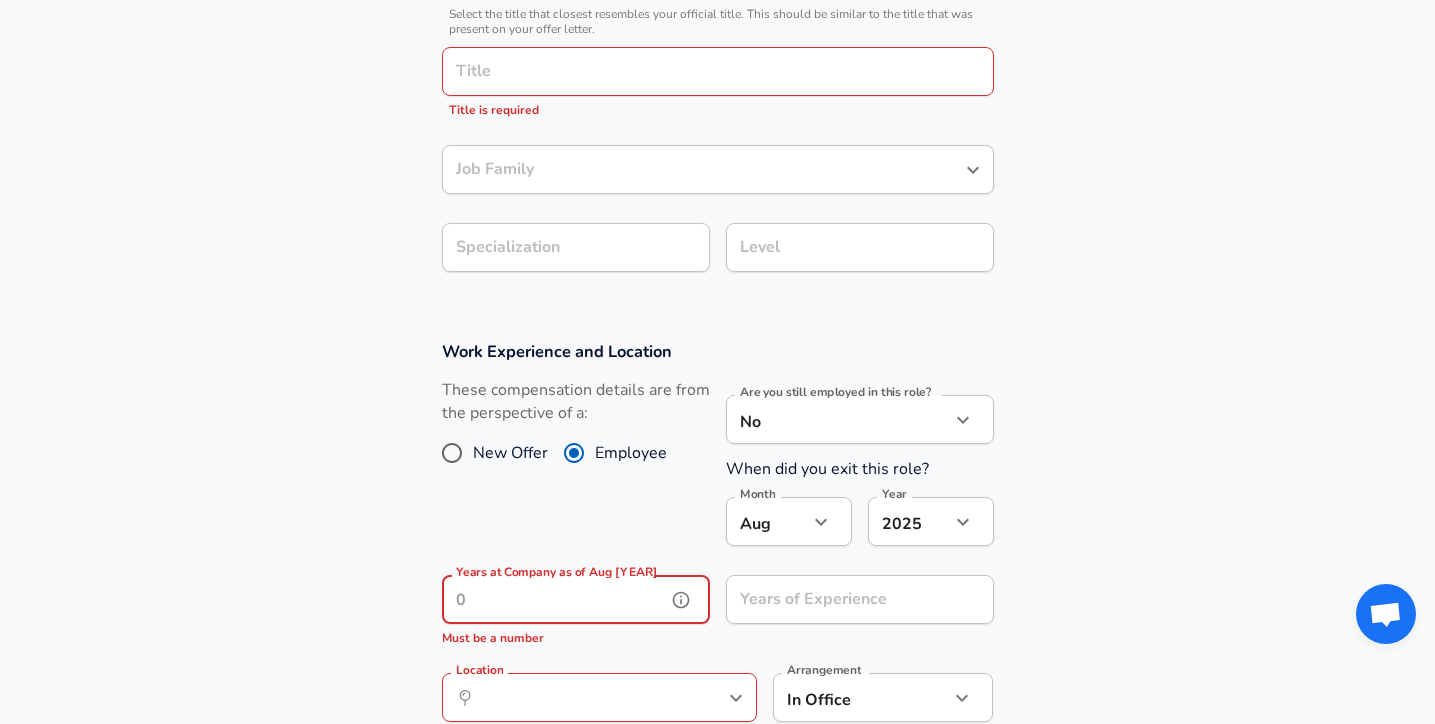 click on "Years at Company as of Aug [YEAR]" at bounding box center (554, 599) 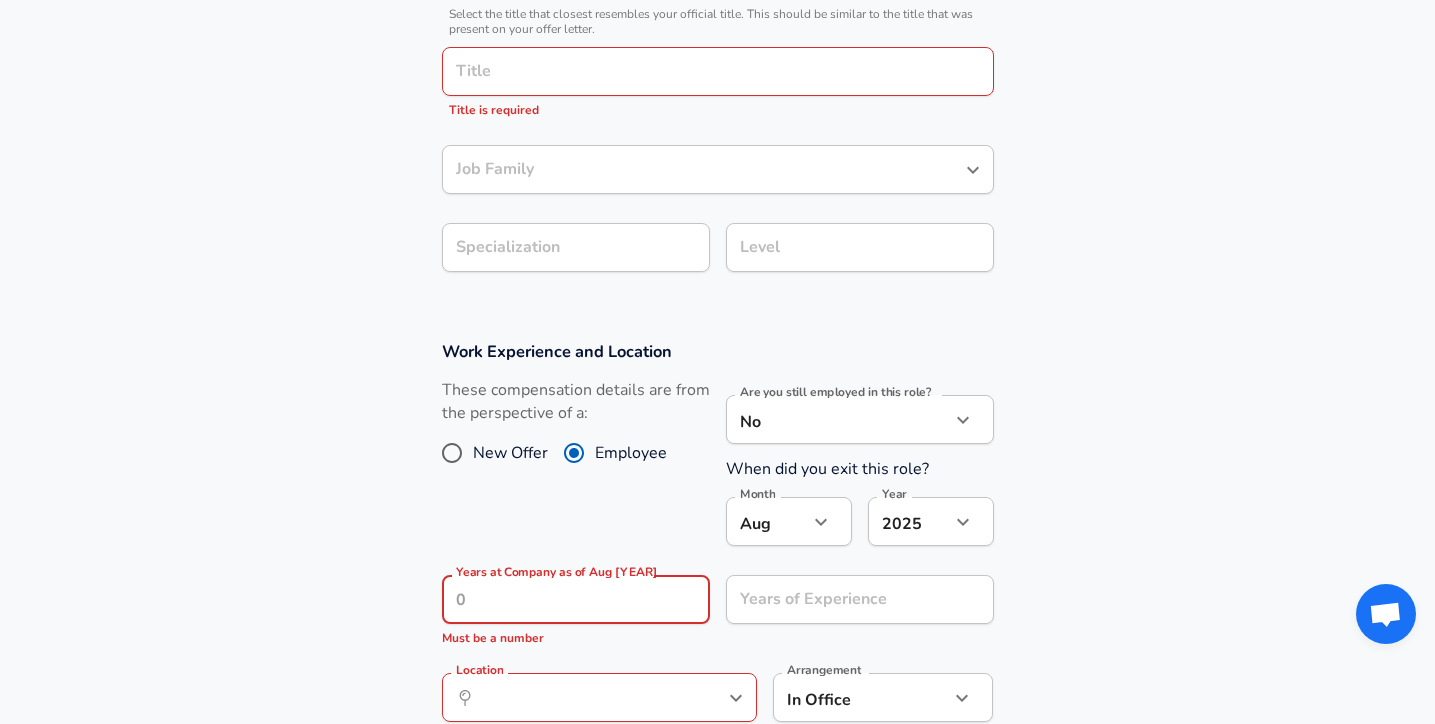 click on "New Offer" at bounding box center (510, 453) 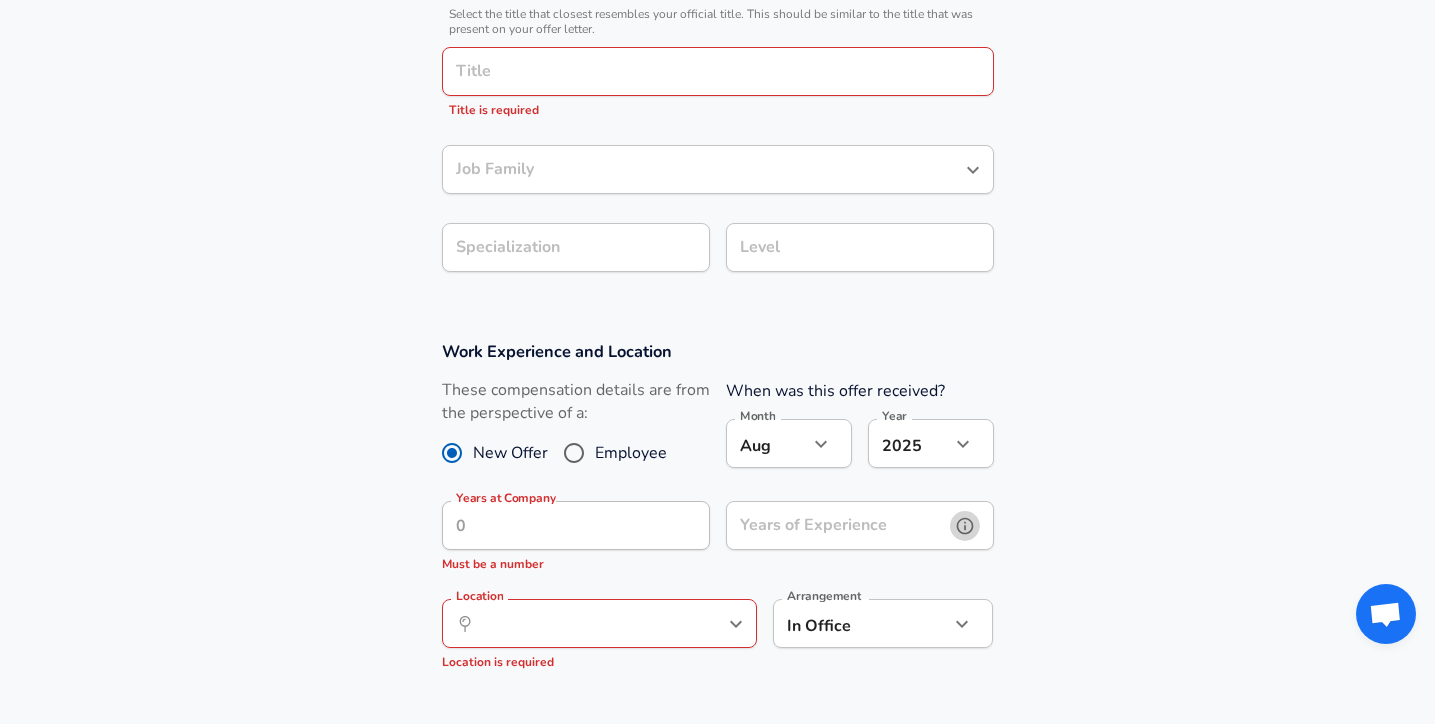 click 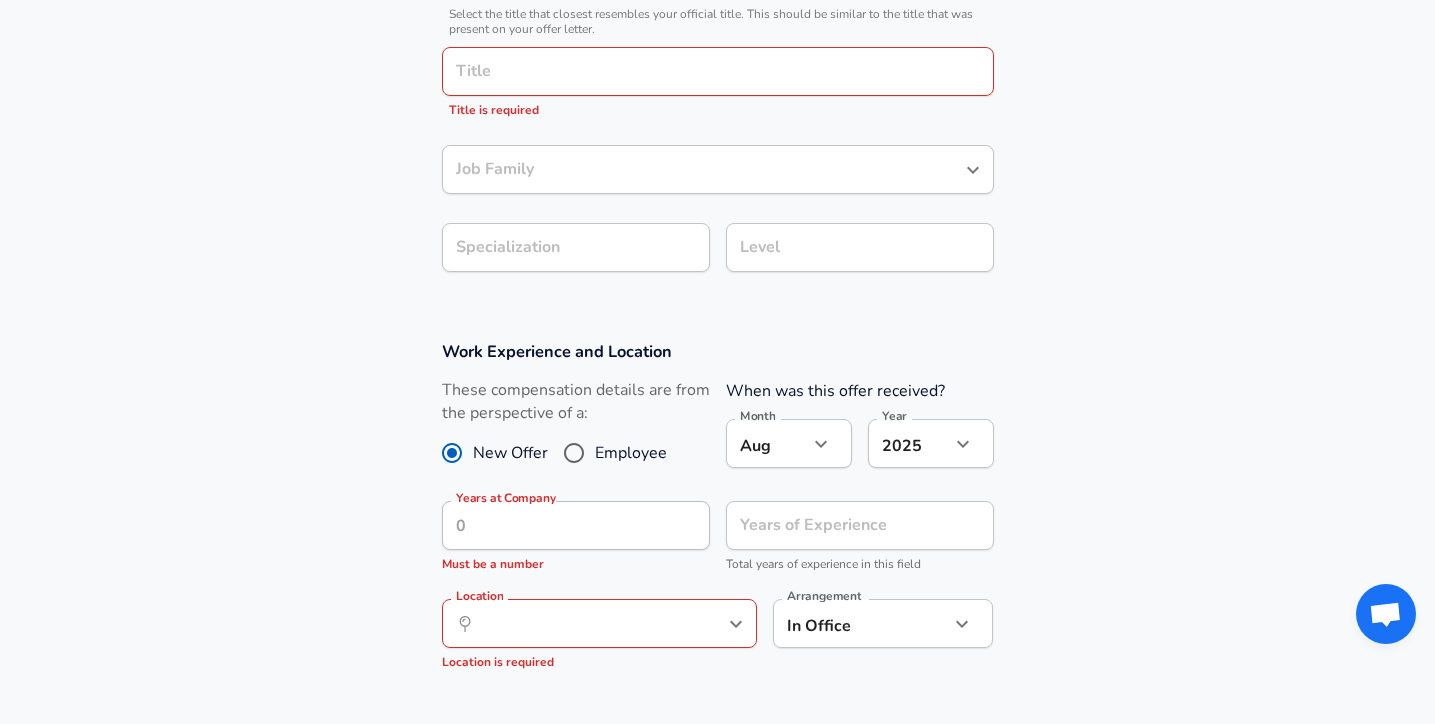 click on "Year [YEAR] [YEAR] Year" at bounding box center [931, 446] 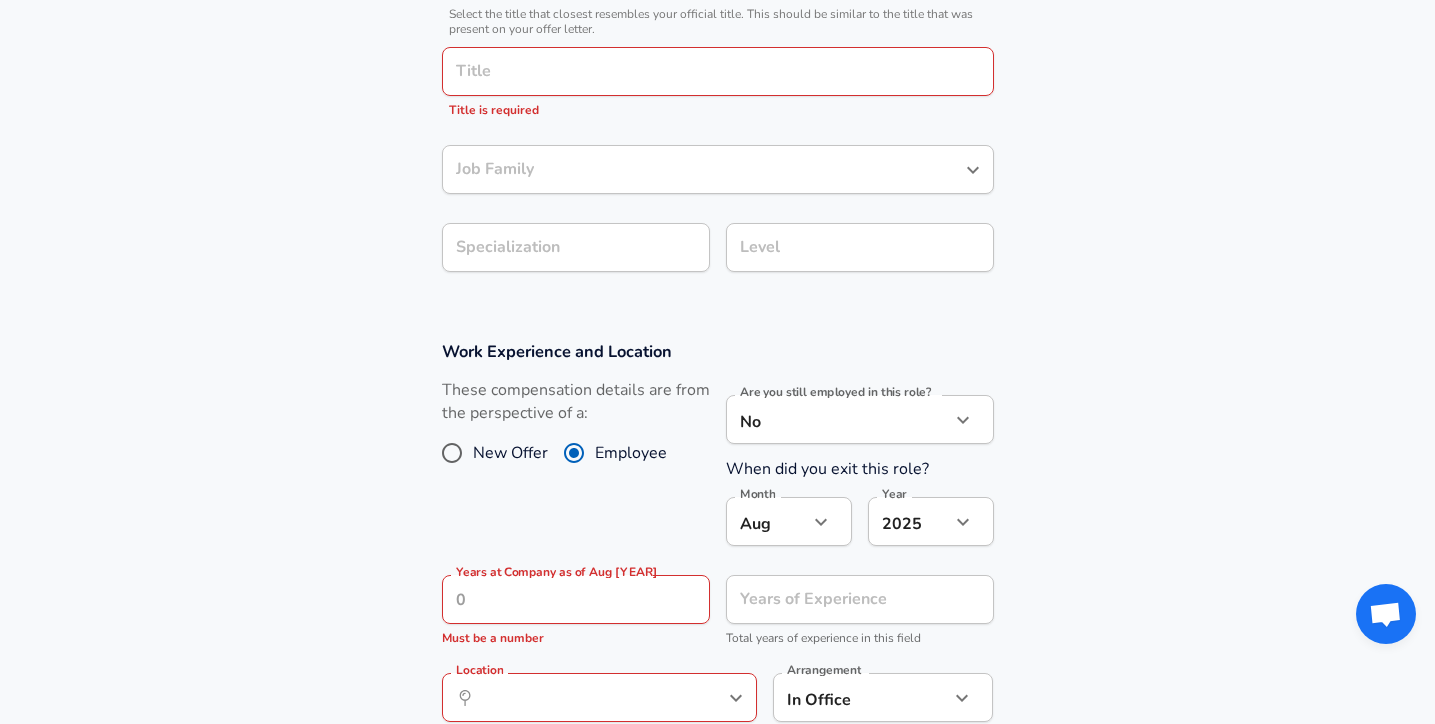 click on "New Offer" at bounding box center [510, 453] 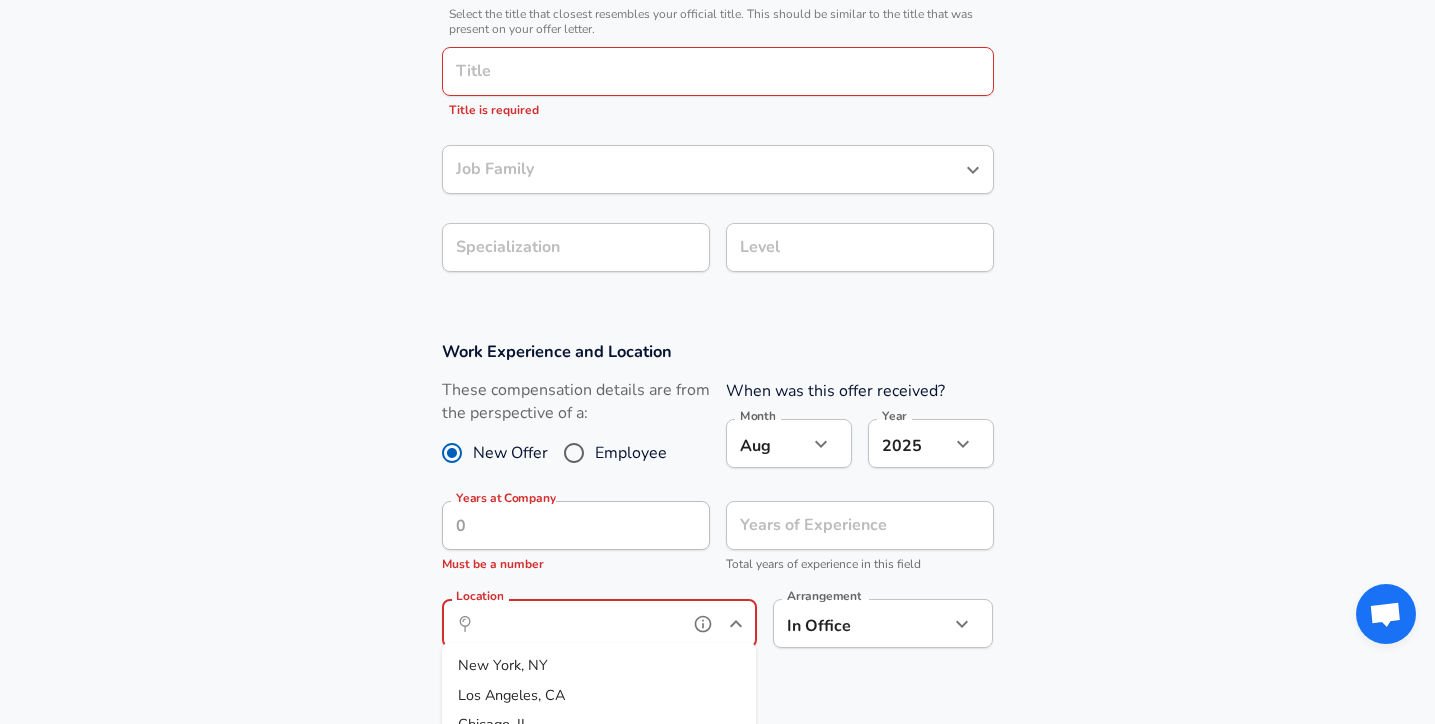 click on "Location" at bounding box center (577, 623) 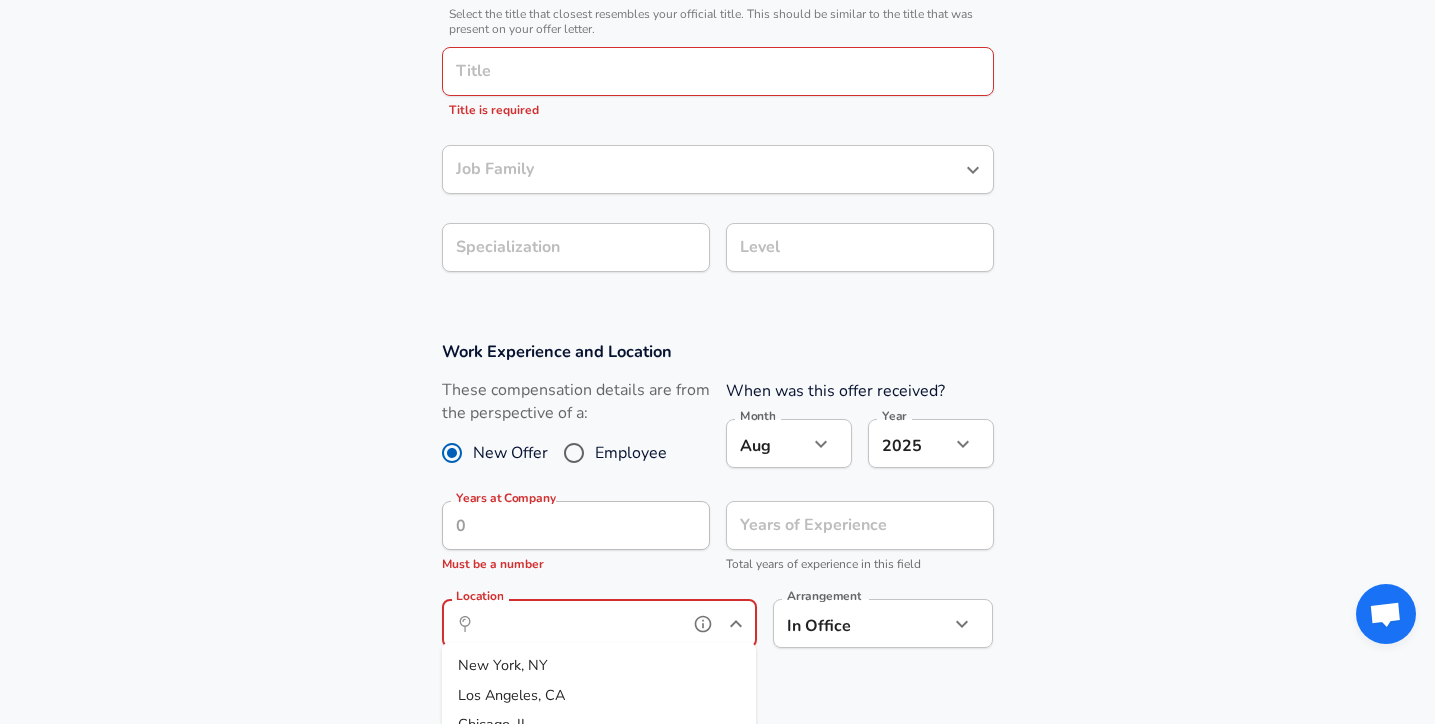 scroll, scrollTop: 597, scrollLeft: 1, axis: both 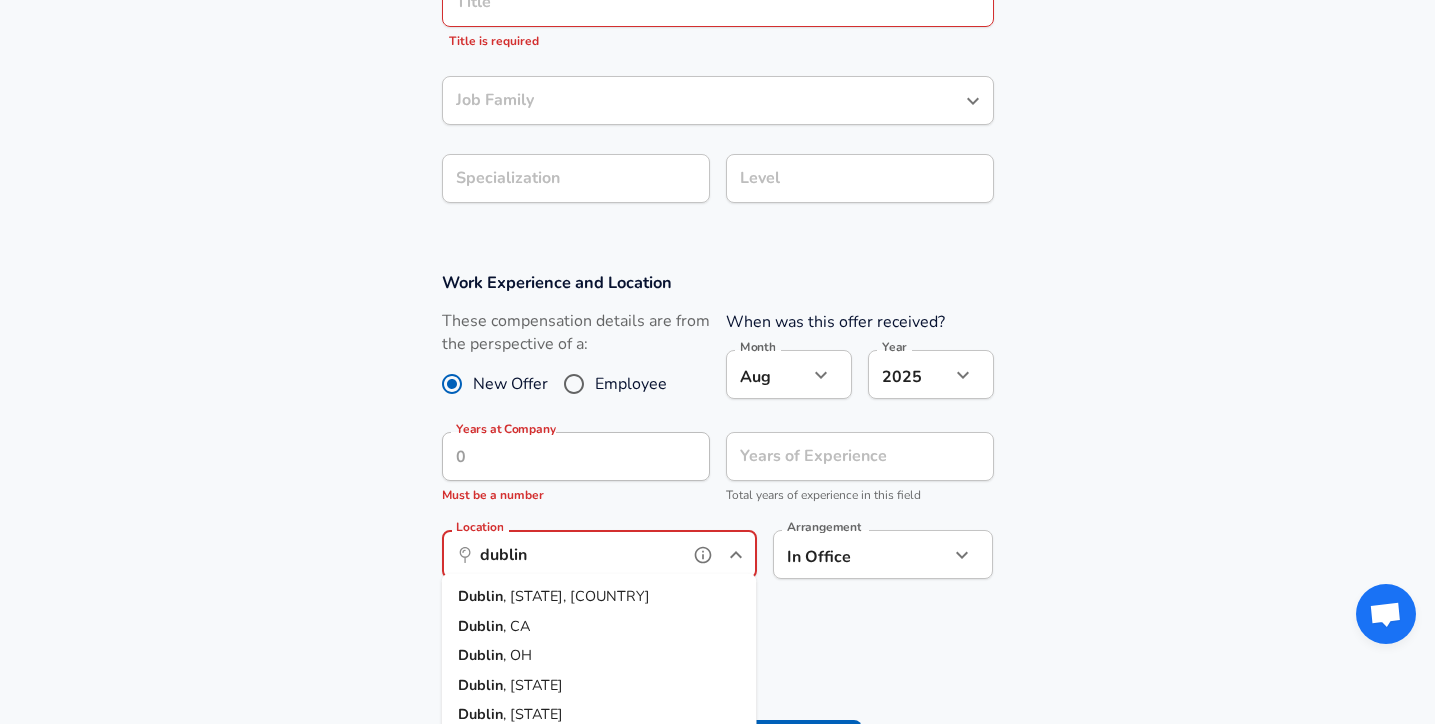 click on "[CITY], [STATE], [COUNTRY]" at bounding box center (599, 597) 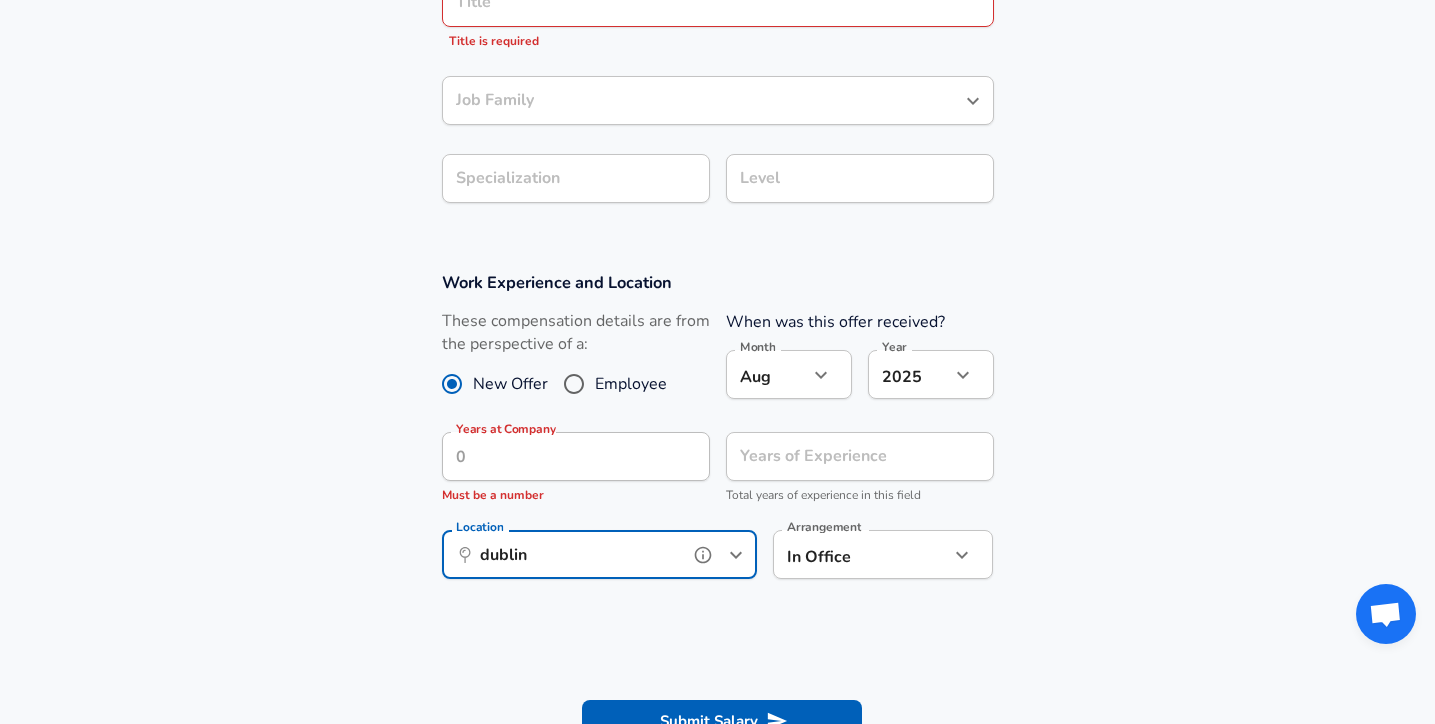 type on "Dublin, DN, Ireland" 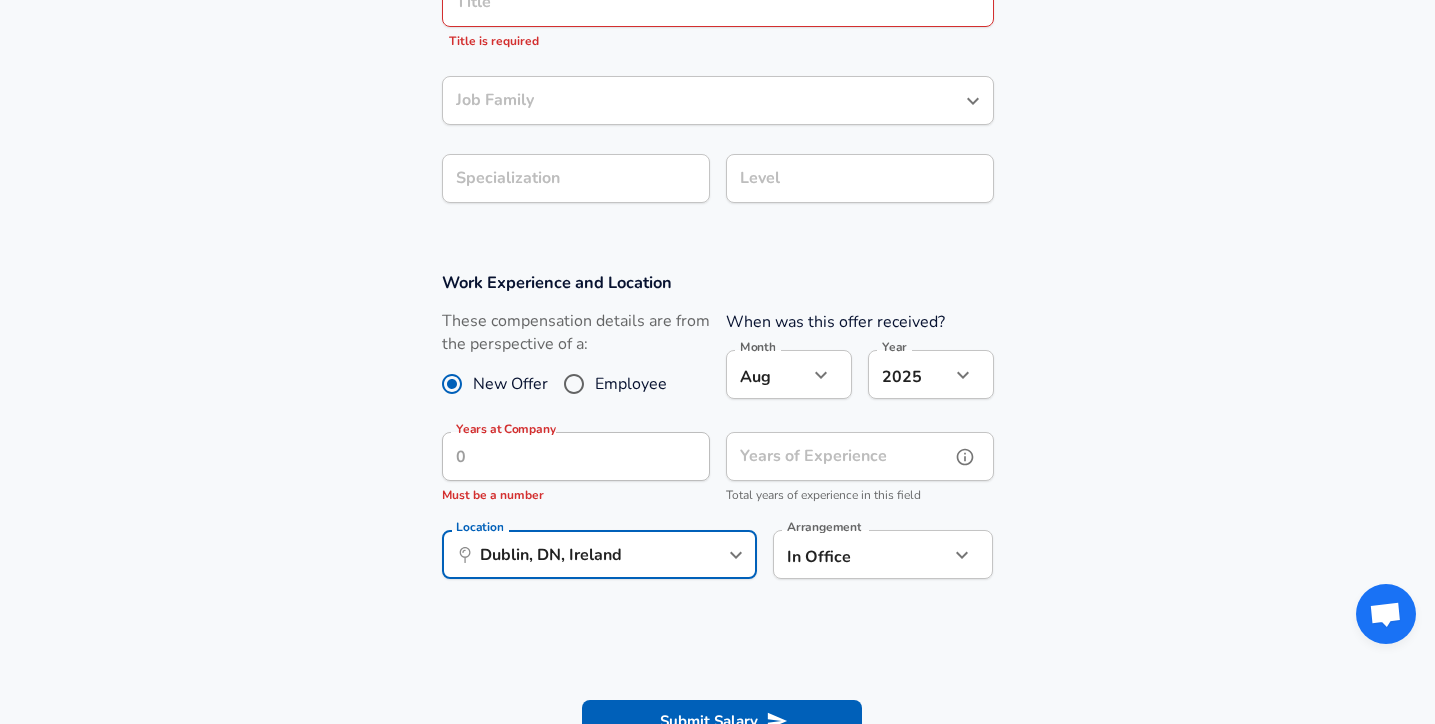 click on "Years of Experience" at bounding box center (838, 456) 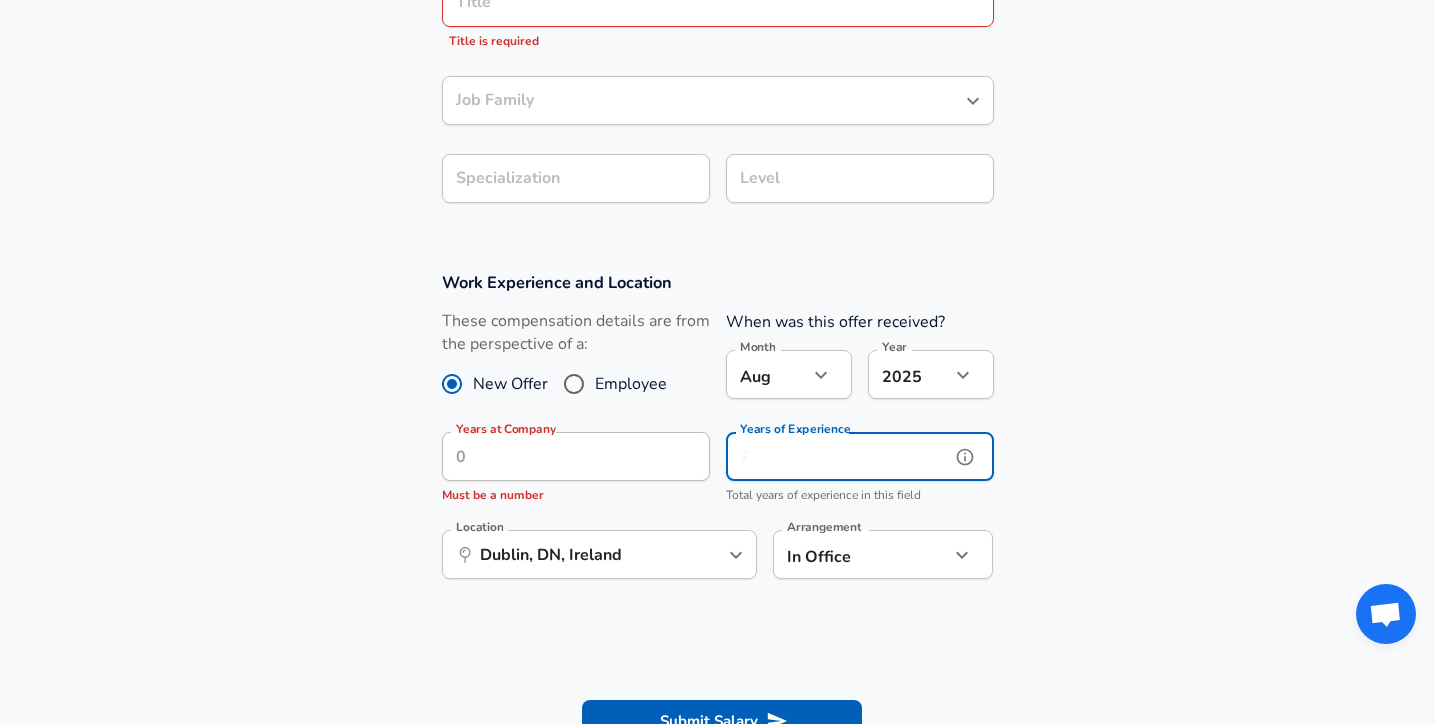 type on "5" 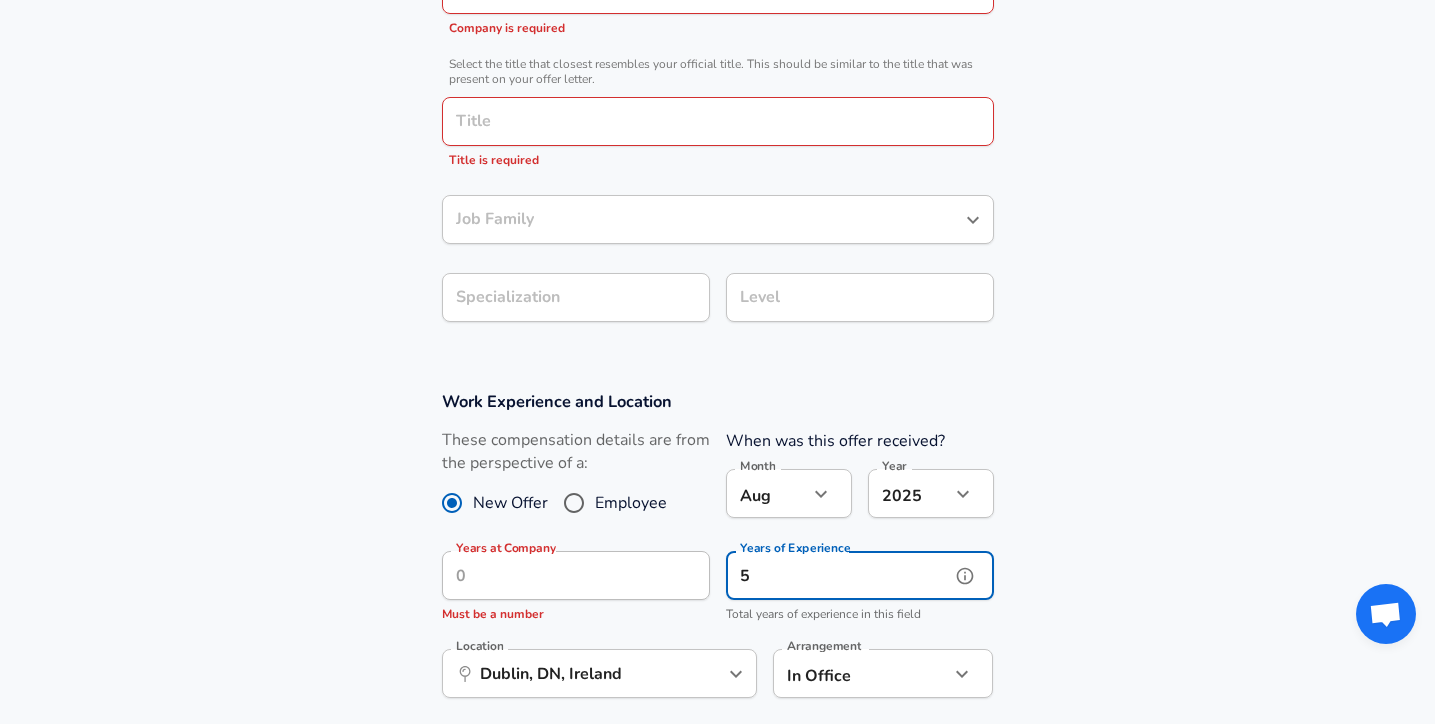 scroll, scrollTop: 448, scrollLeft: 0, axis: vertical 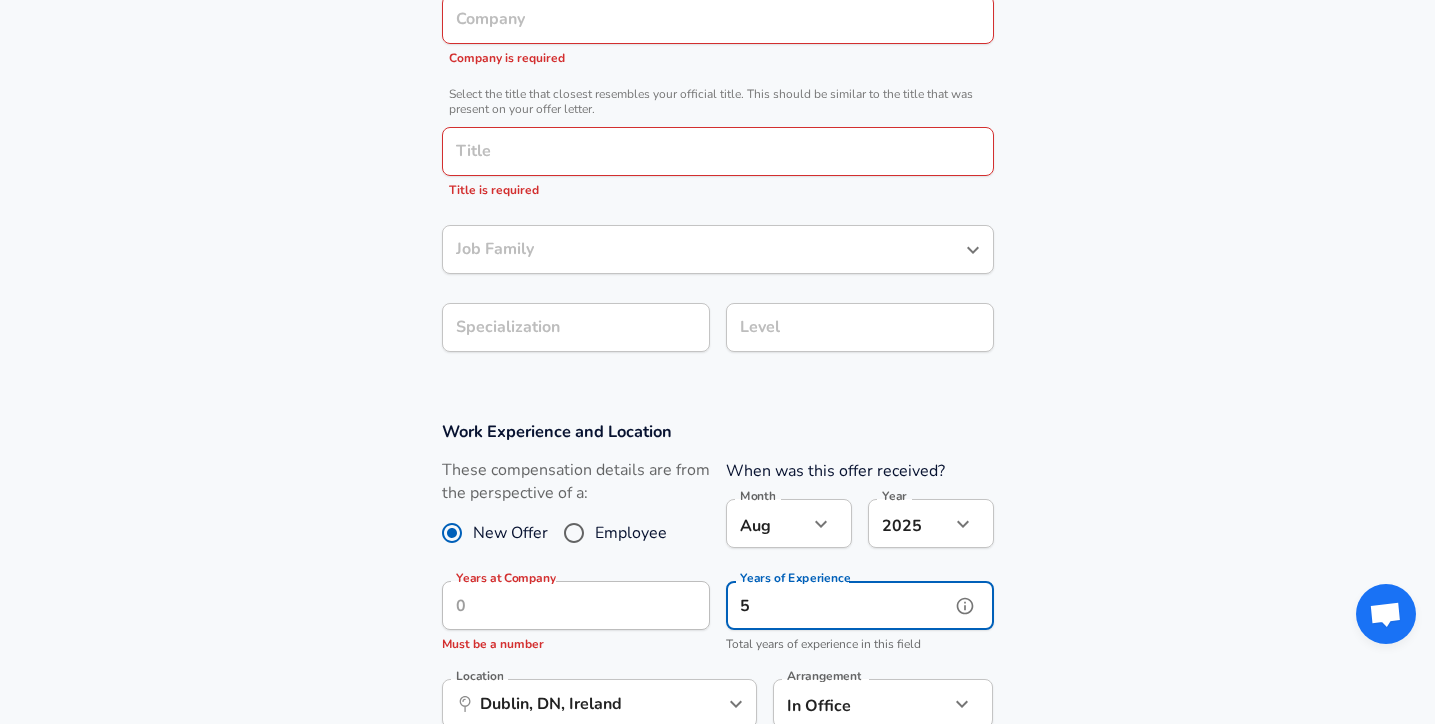 type on "5" 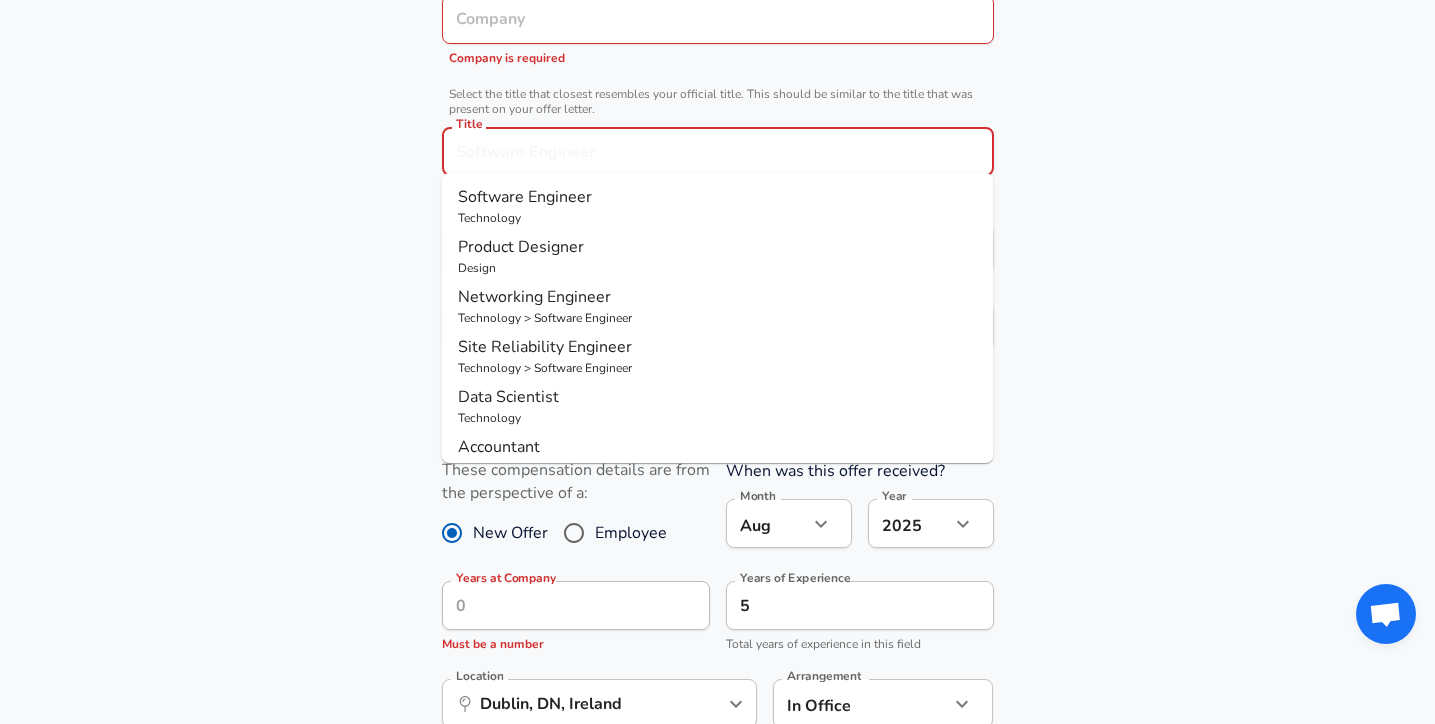 click on "Title" at bounding box center (718, 151) 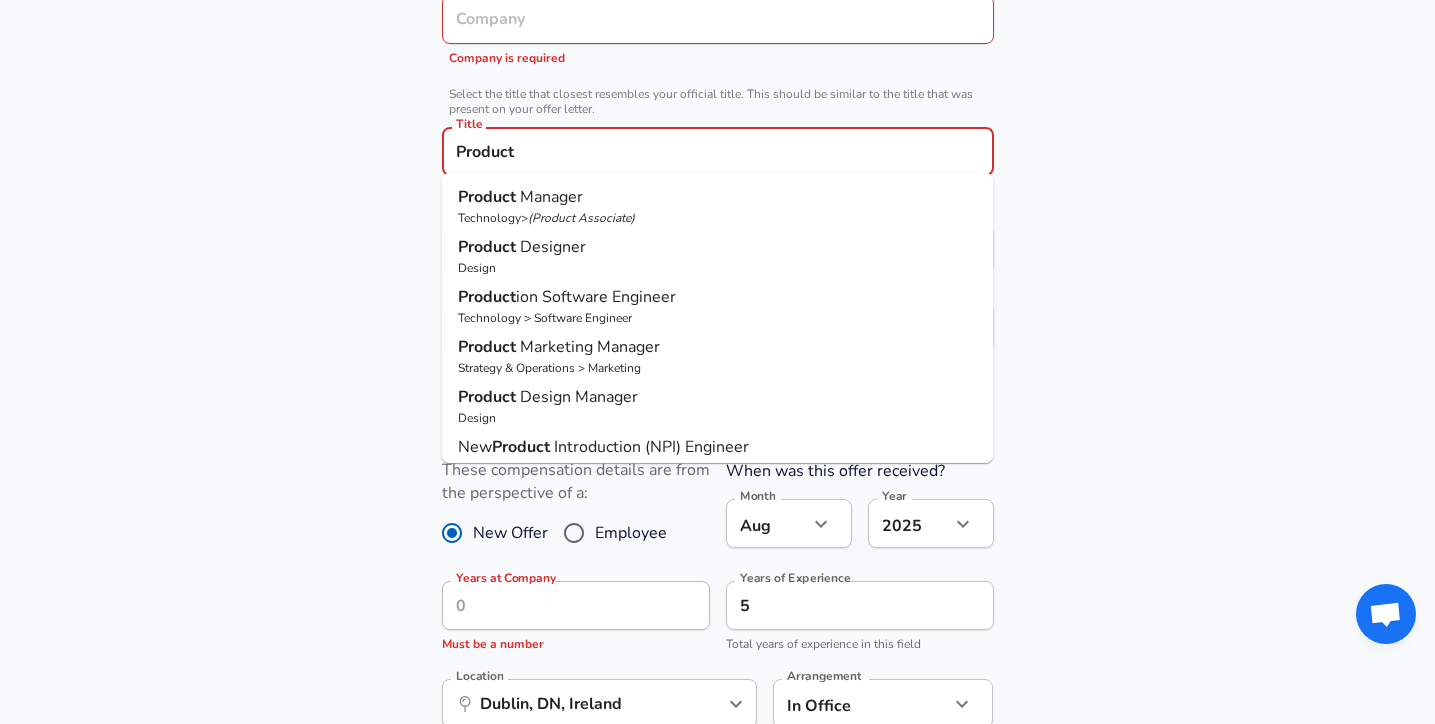 click on "Product    Manager" at bounding box center [718, 197] 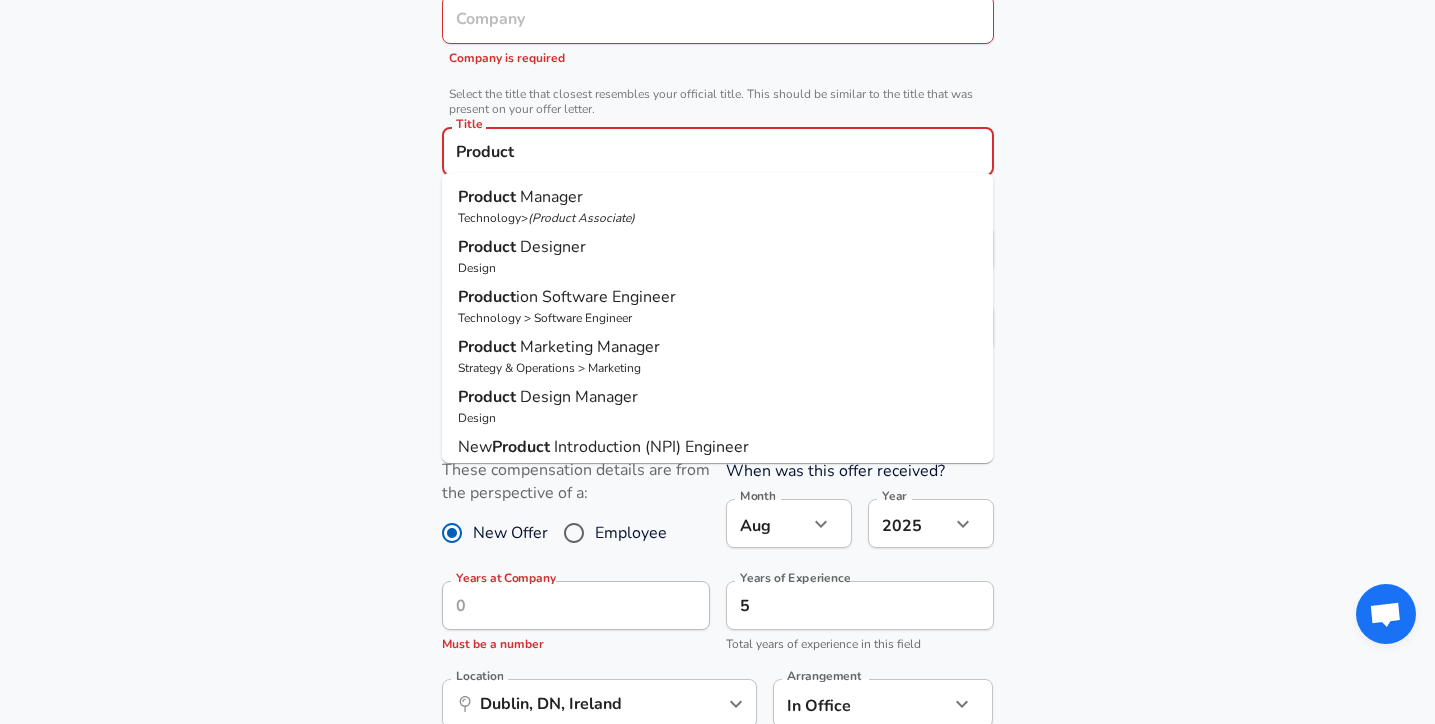 type on "Product Manager" 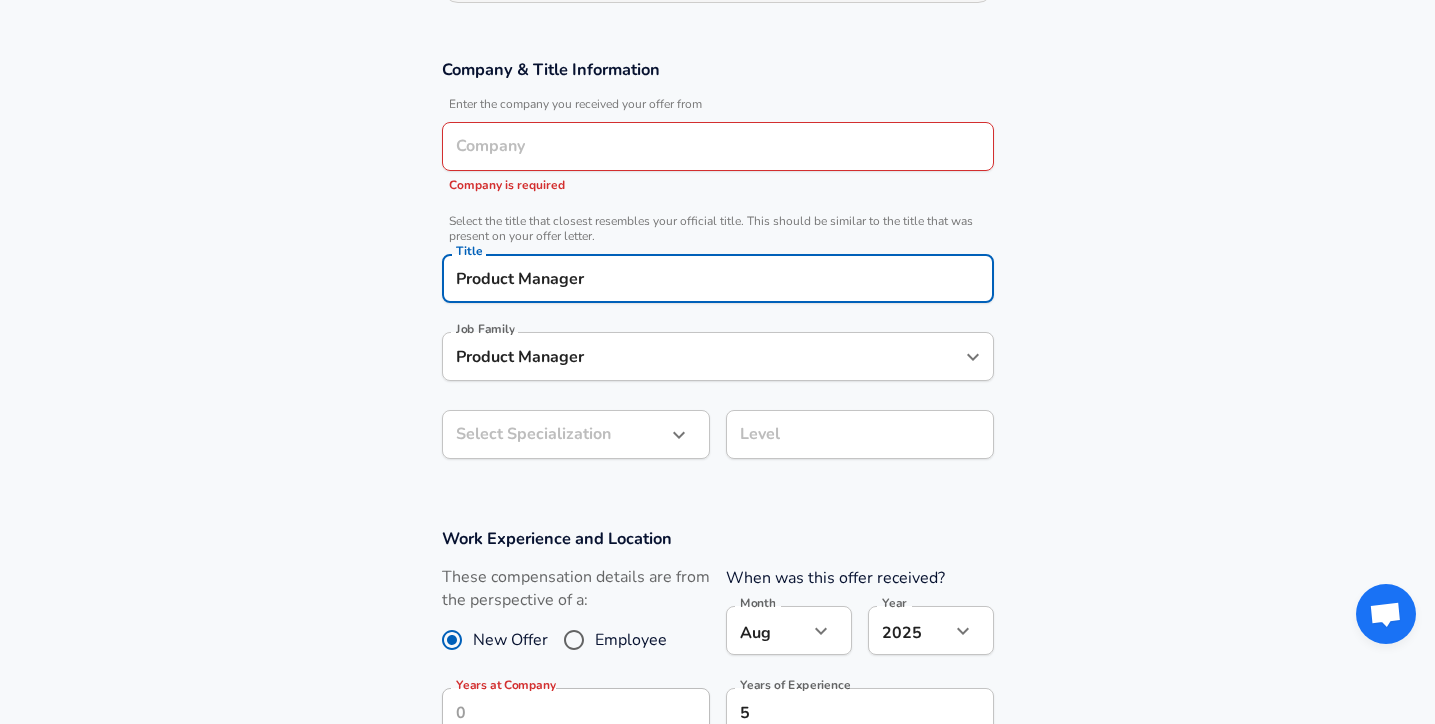 scroll, scrollTop: 302, scrollLeft: 0, axis: vertical 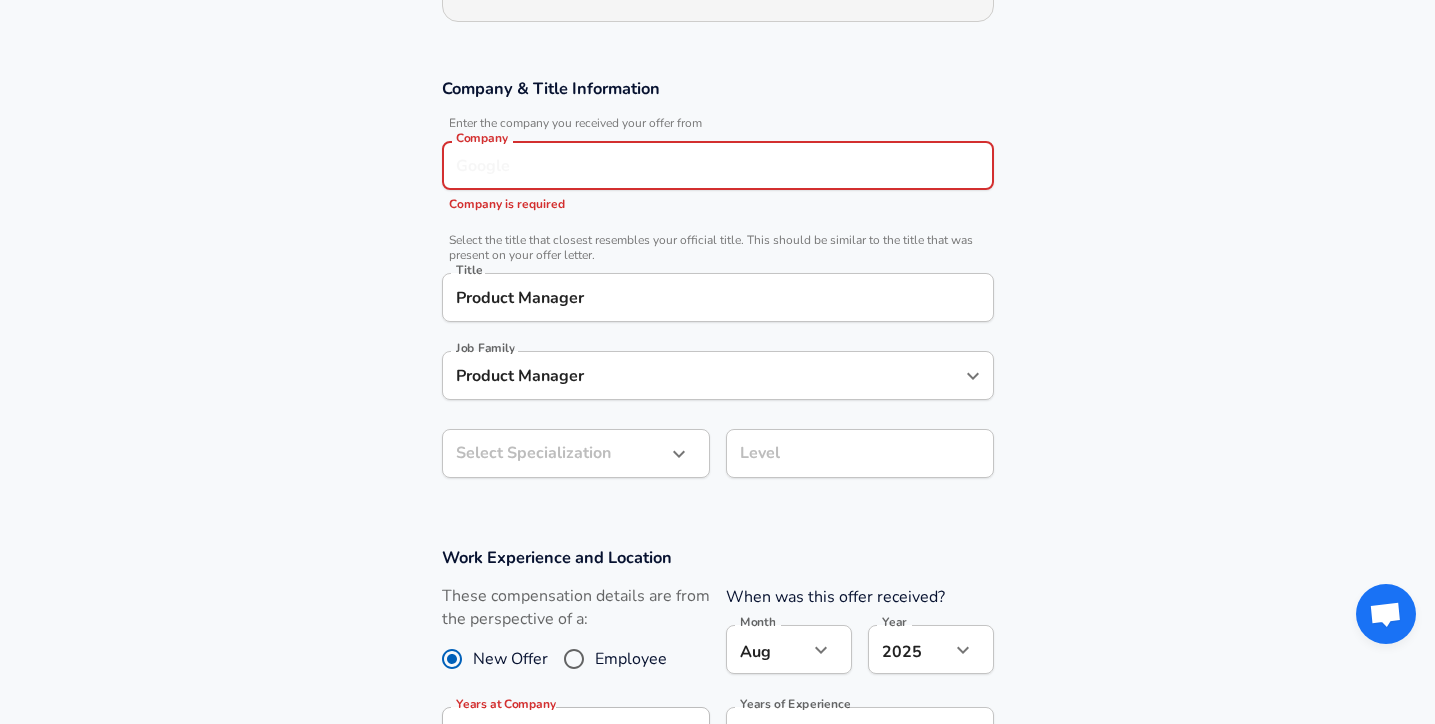click on "Company" at bounding box center [718, 165] 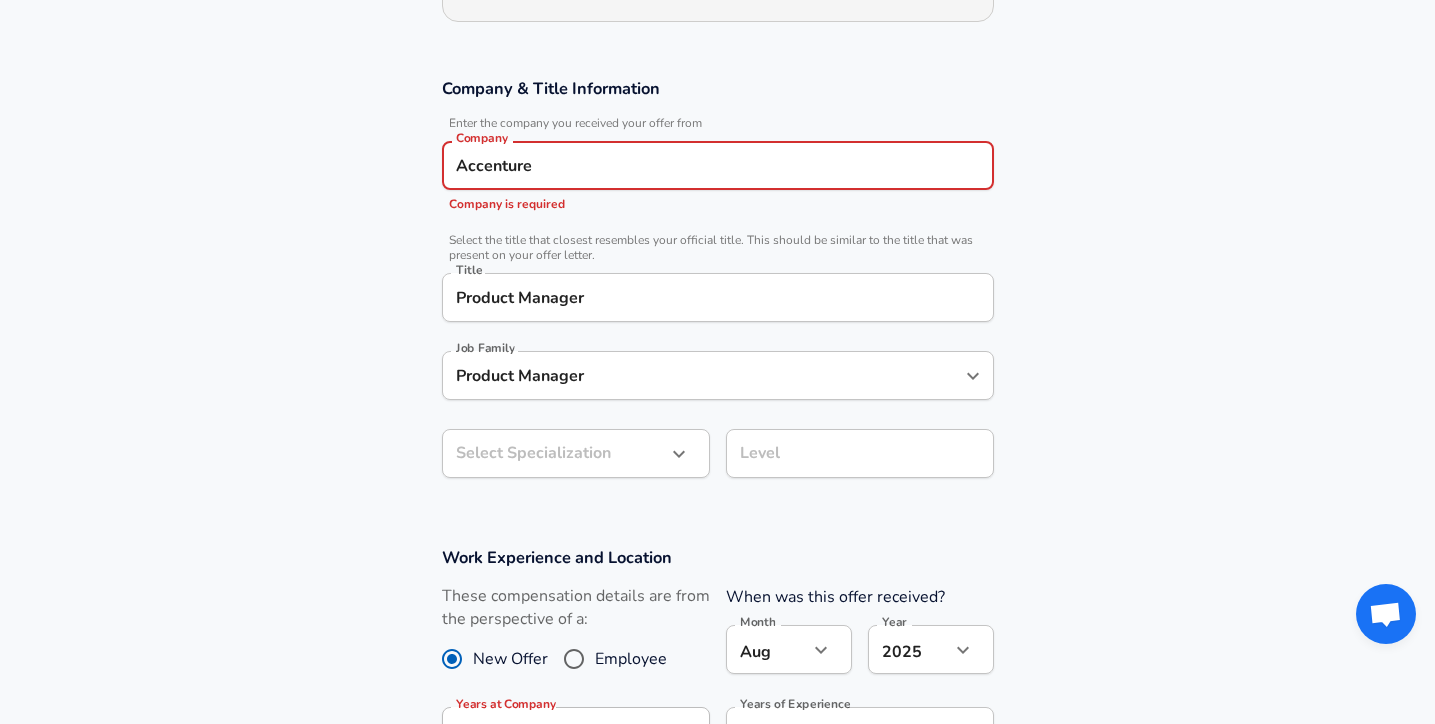 type on "Accenture" 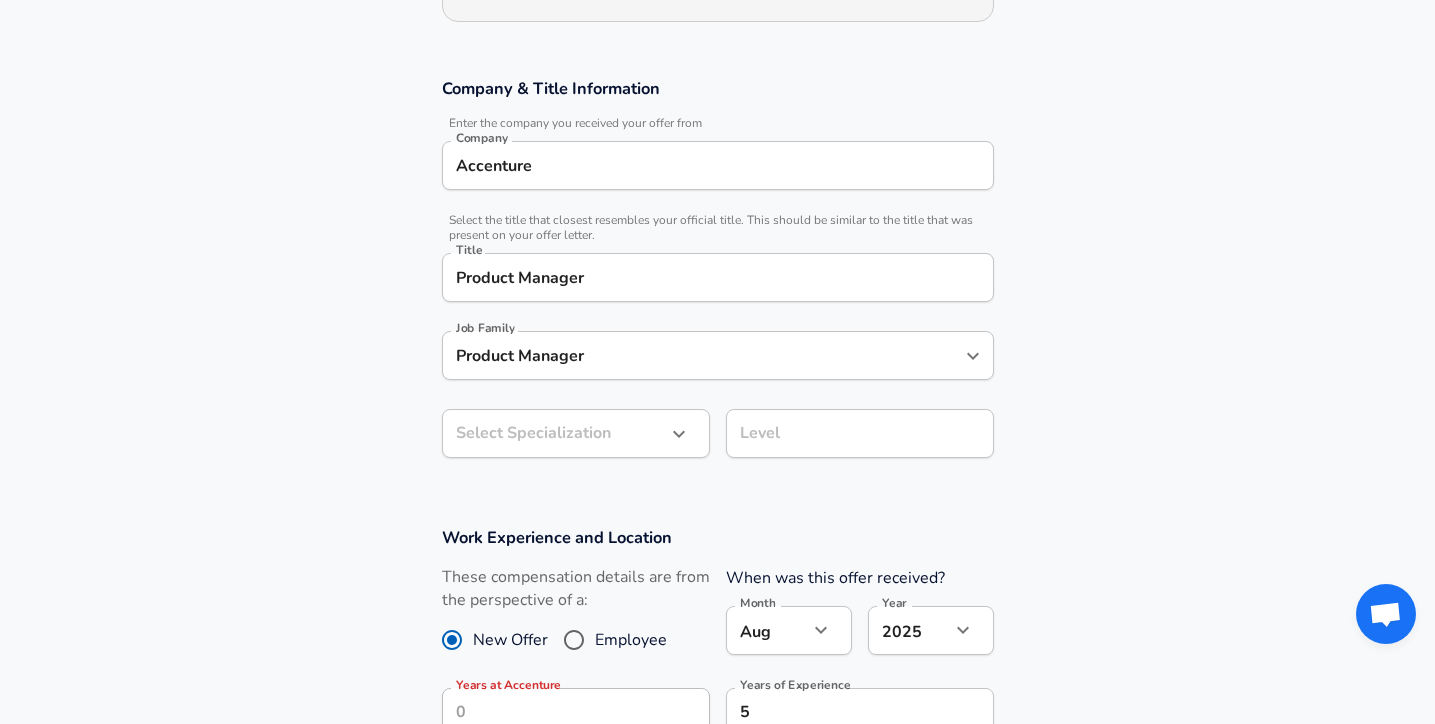 click on "Company & Title Information Enter the company you received your offer from Company Accenture Company Select the title that closest resembles your official title. This should be similar to the title that was present on your offer letter. Title Product Manager Title Job Family Product Manager Job Family Select Specialization Select Specialization Level Level" at bounding box center (718, 274) 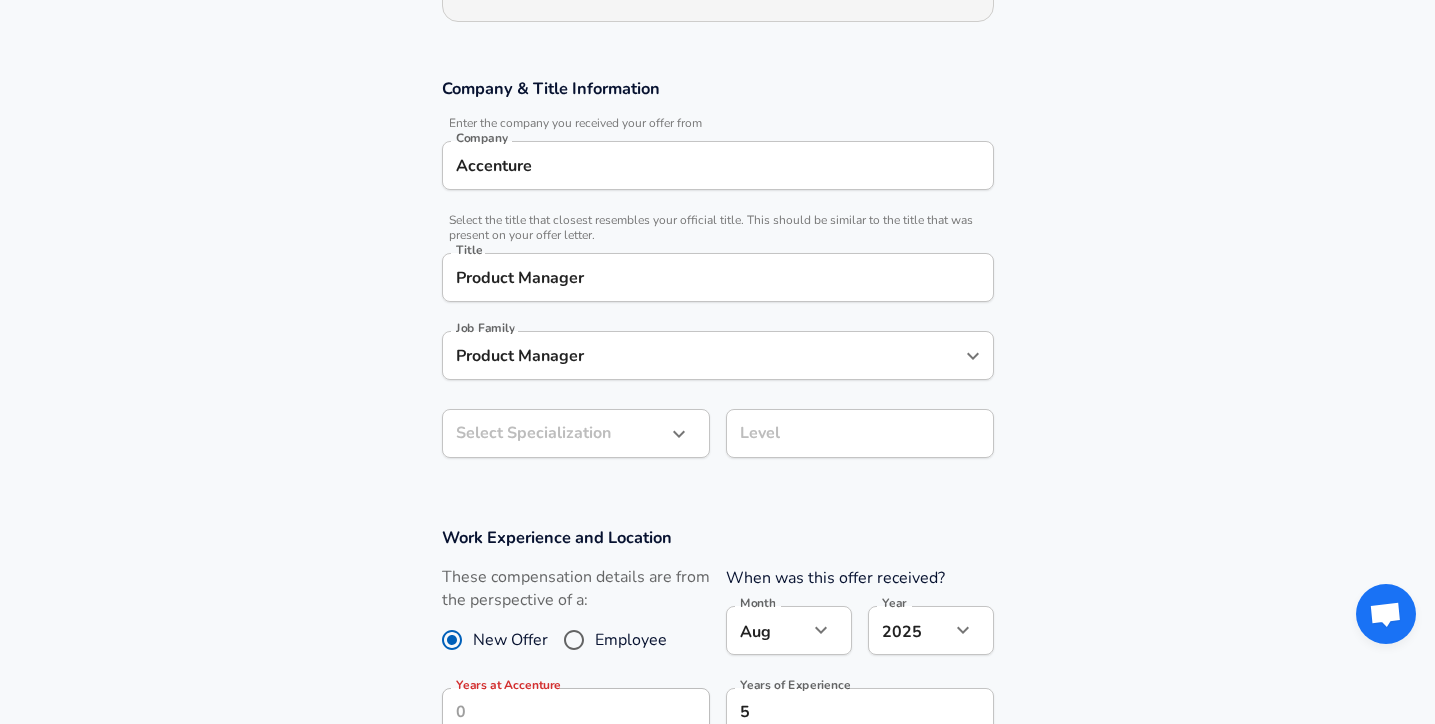 click on "We value your privacy We use cookies to enhance your browsing experience, serve personalized ads or content, and analyze our traffic. By clicking "Accept All", you consent to our use of cookies. Customize    Accept All   Customize Consent Preferences   We use cookies to help you navigate efficiently and perform certain functions. You will find detailed information about all cookies under each consent category below. The cookies that are categorized as "Necessary" are stored on your browser as they are essential for enabling the basic functionalities of the site. ...  Show more Necessary Always Active Necessary cookies are required to enable the basic features of this site, such as providing secure log-in or adjusting your consent preferences. These cookies do not store any personally identifiable data. Cookie _GRECAPTCHA Duration 5 months 27 days Description Google Recaptcha service sets this cookie to identify bots to protect the website against malicious spam attacks. Cookie __stripe_mid Duration 1 year MR" at bounding box center [717, 60] 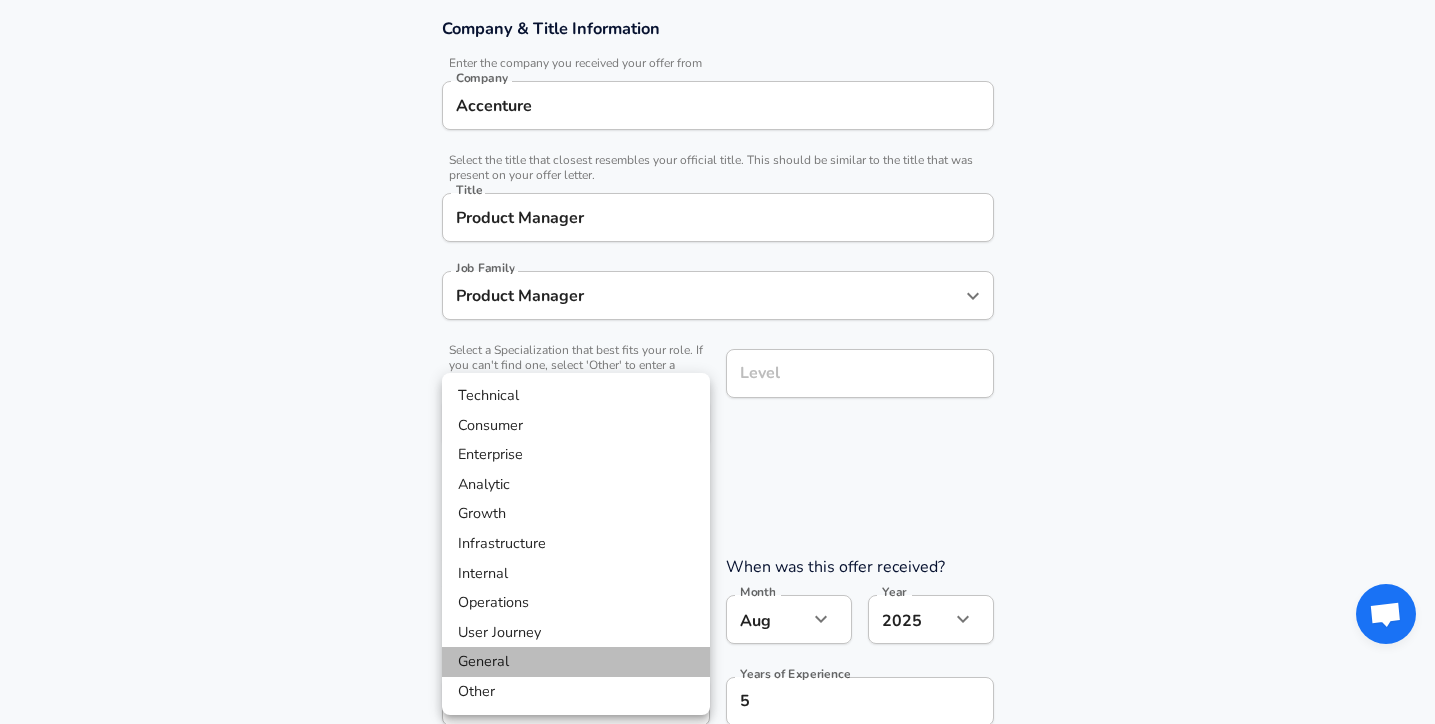 click on "General" at bounding box center (576, 662) 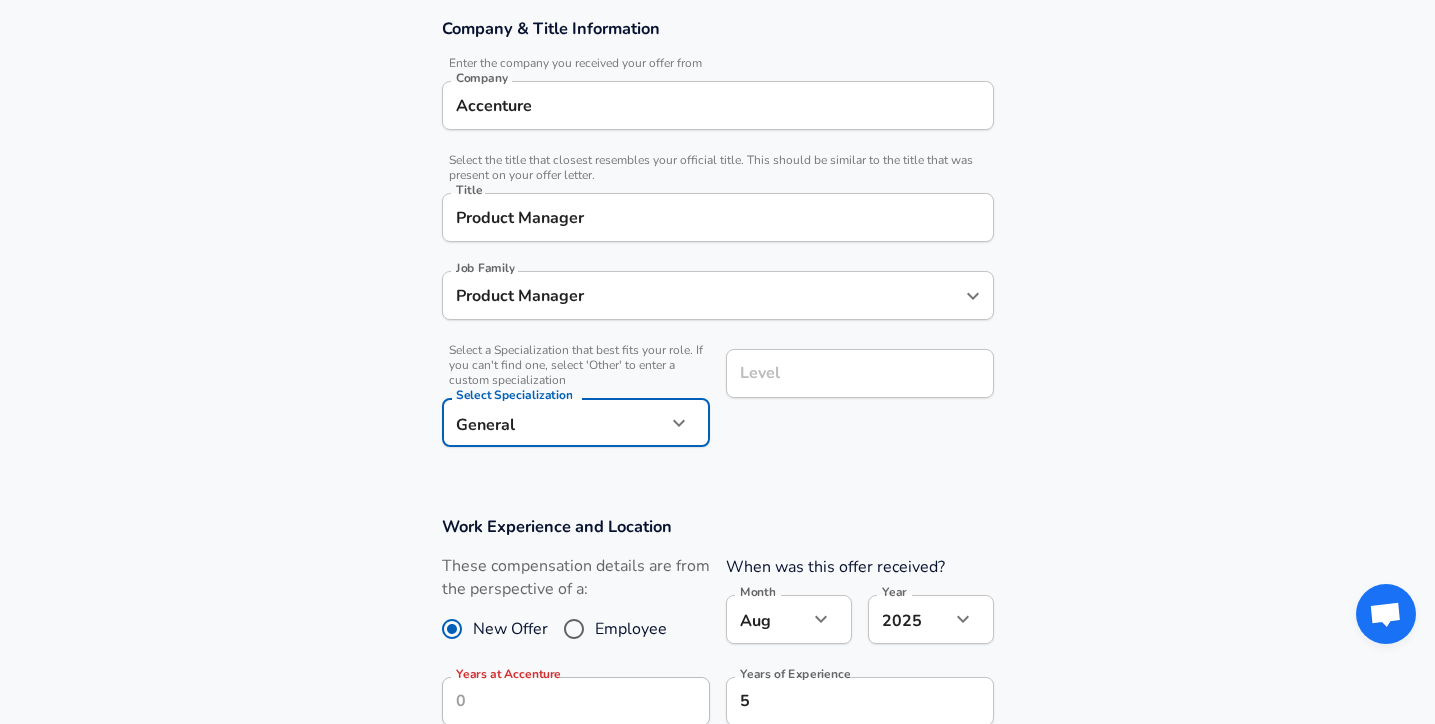 click on "Level" at bounding box center [860, 373] 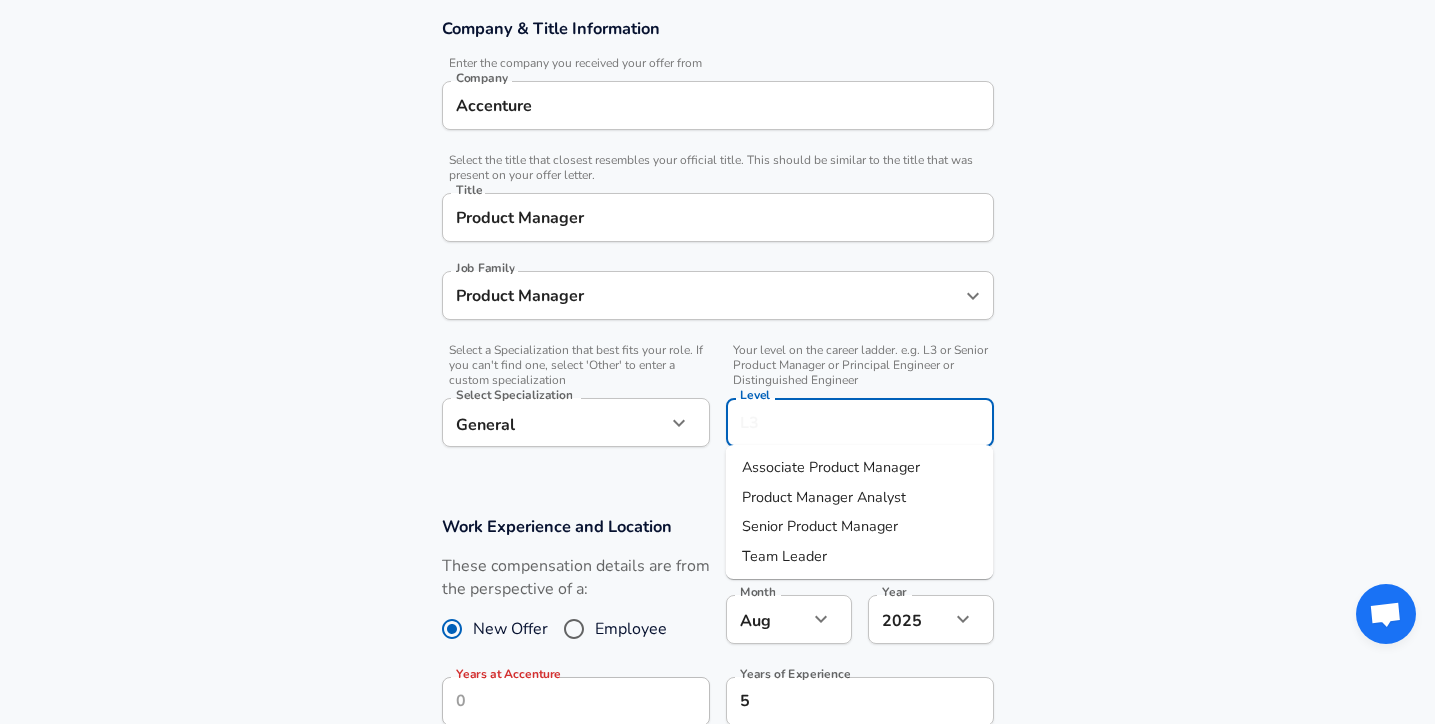 scroll, scrollTop: 402, scrollLeft: 0, axis: vertical 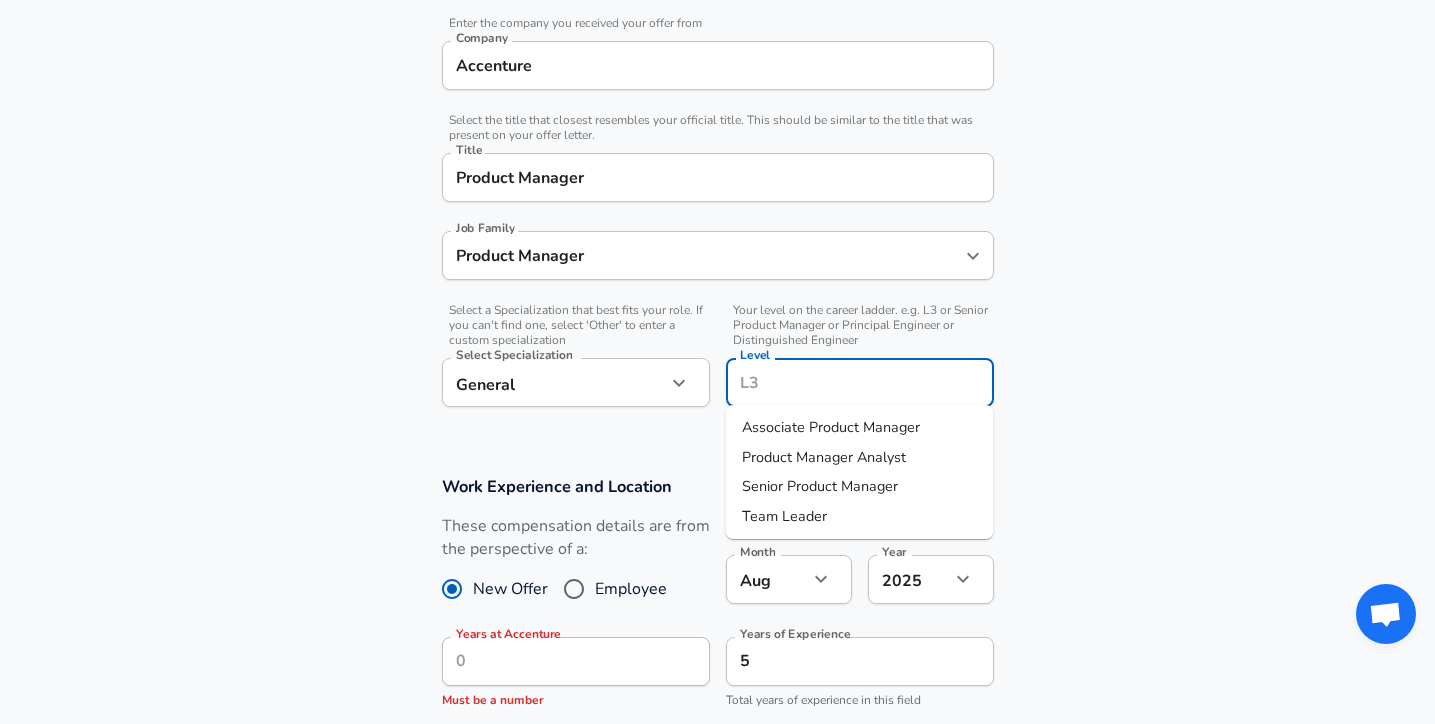 click on "Associate Product Manager" at bounding box center (860, 428) 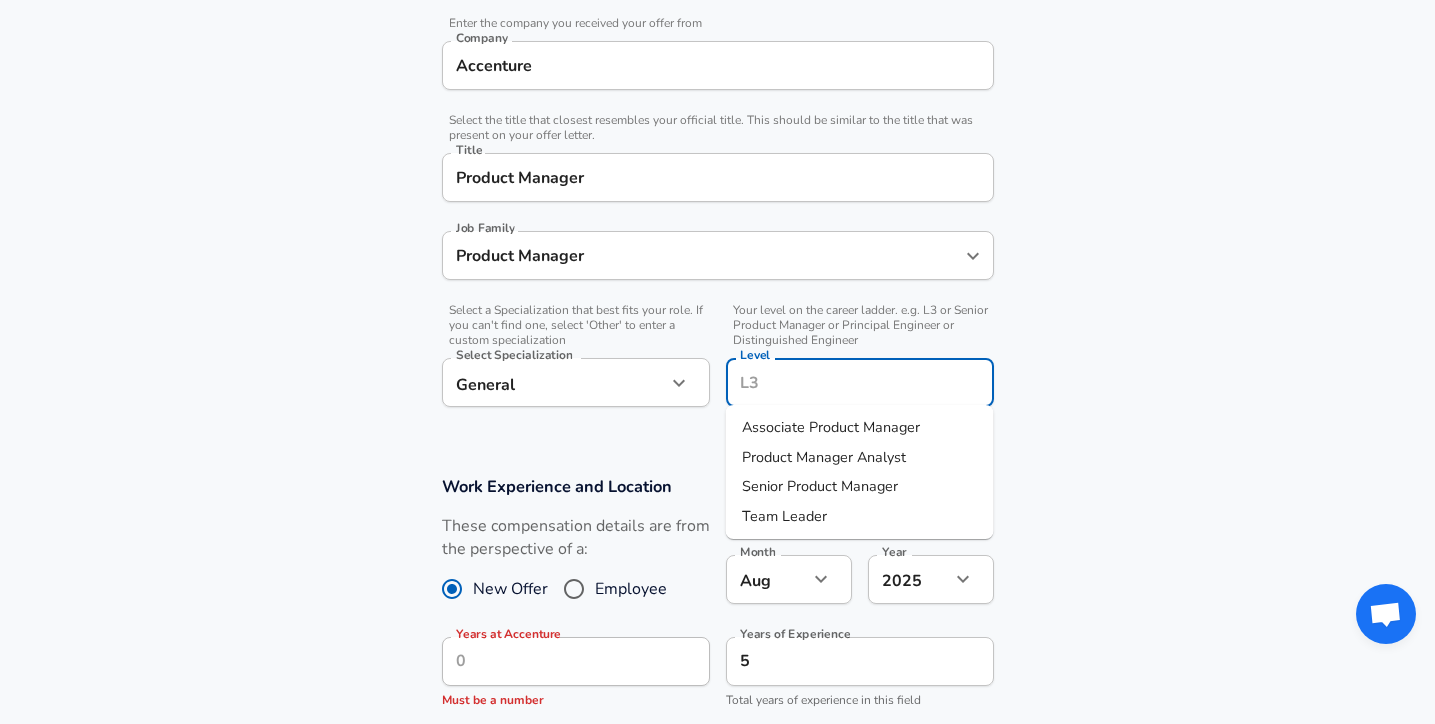 type on "Associate Product Manager" 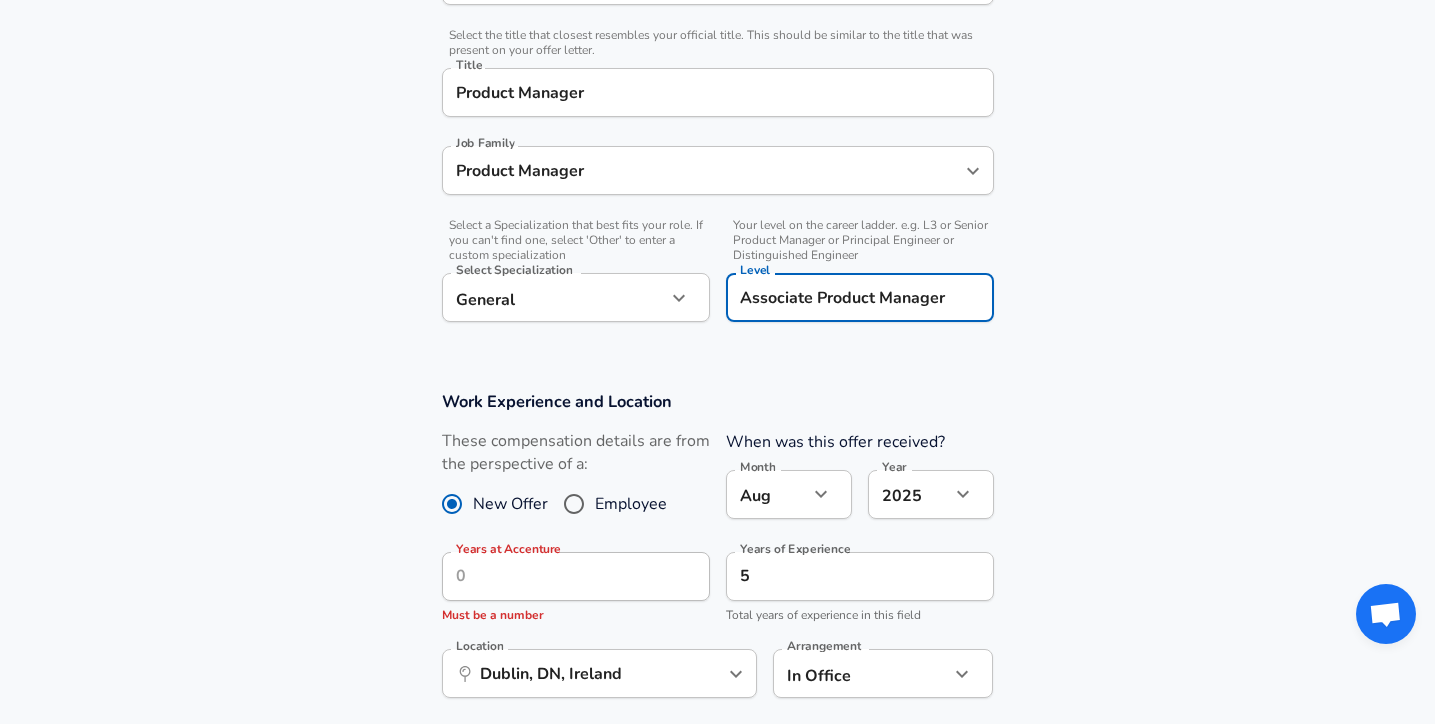 scroll, scrollTop: 510, scrollLeft: 0, axis: vertical 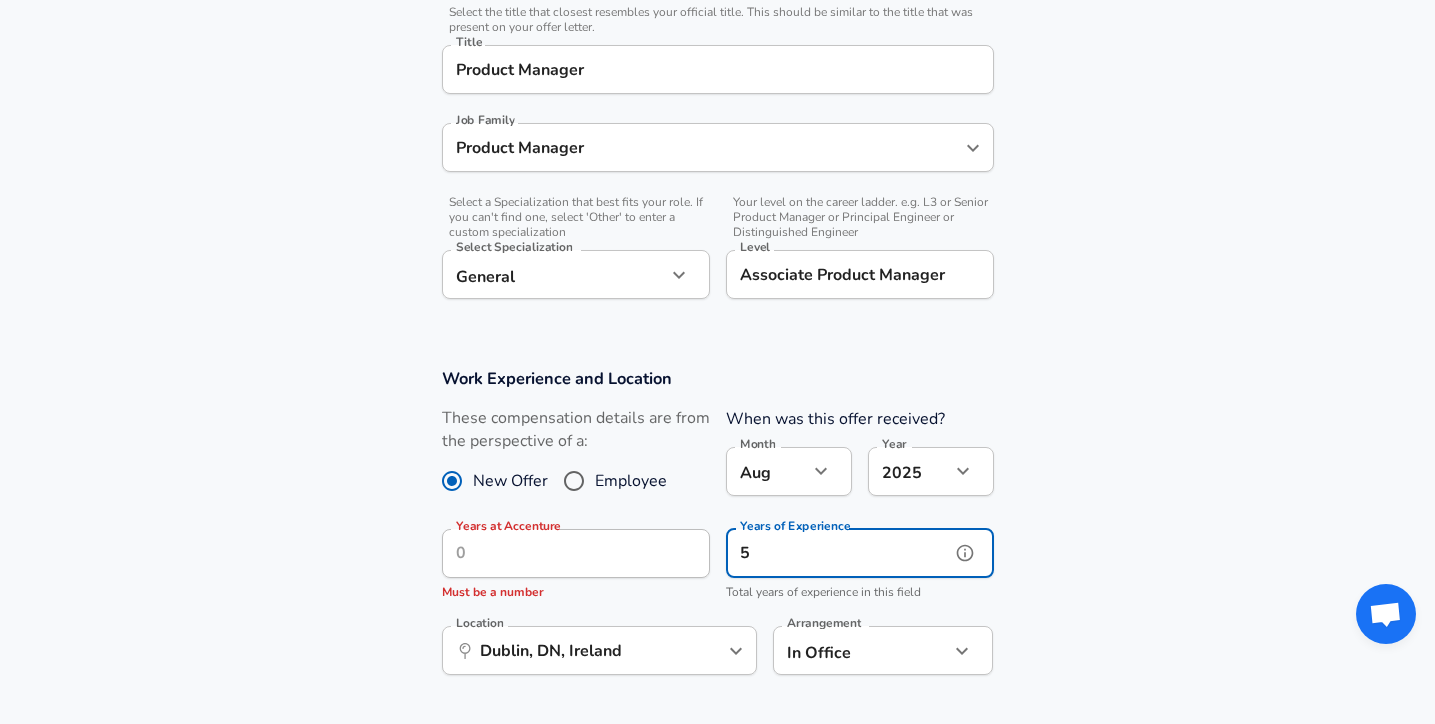 click on "5" at bounding box center [838, 553] 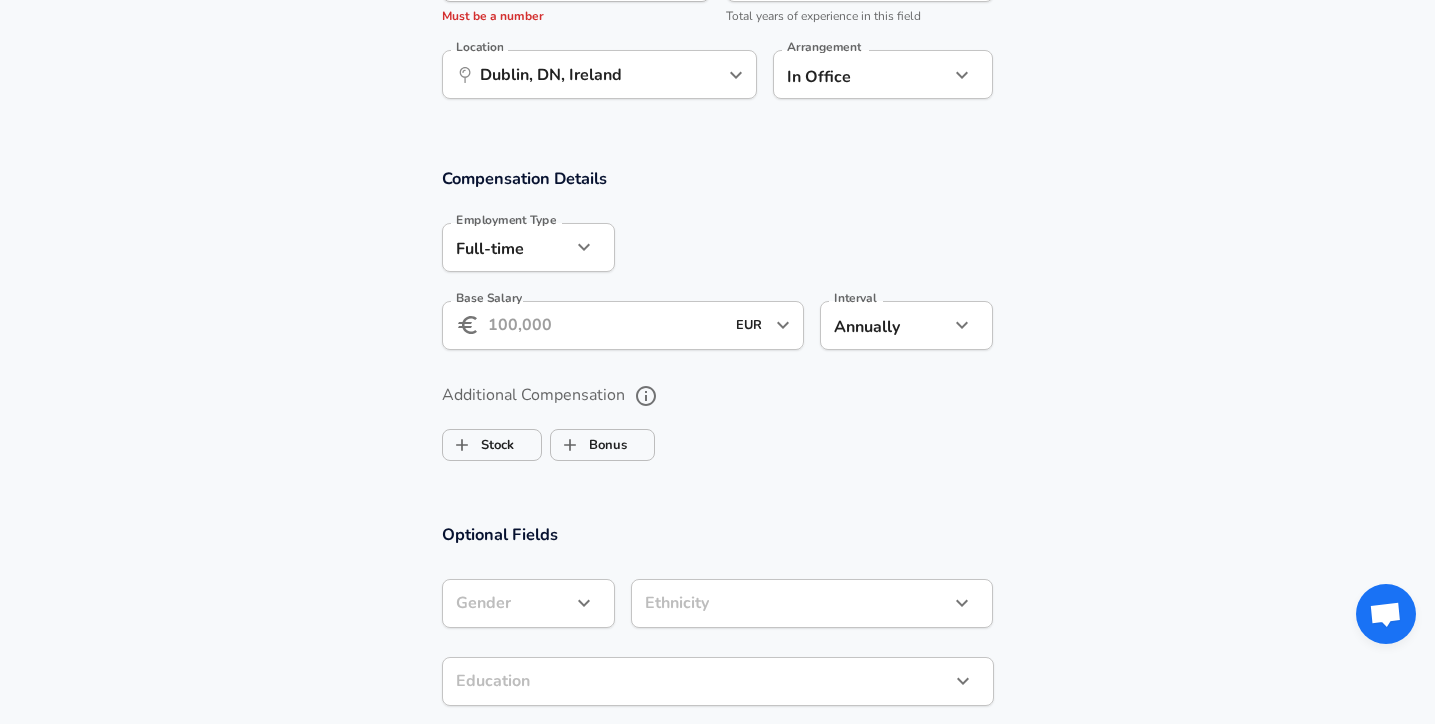 scroll, scrollTop: 1085, scrollLeft: 0, axis: vertical 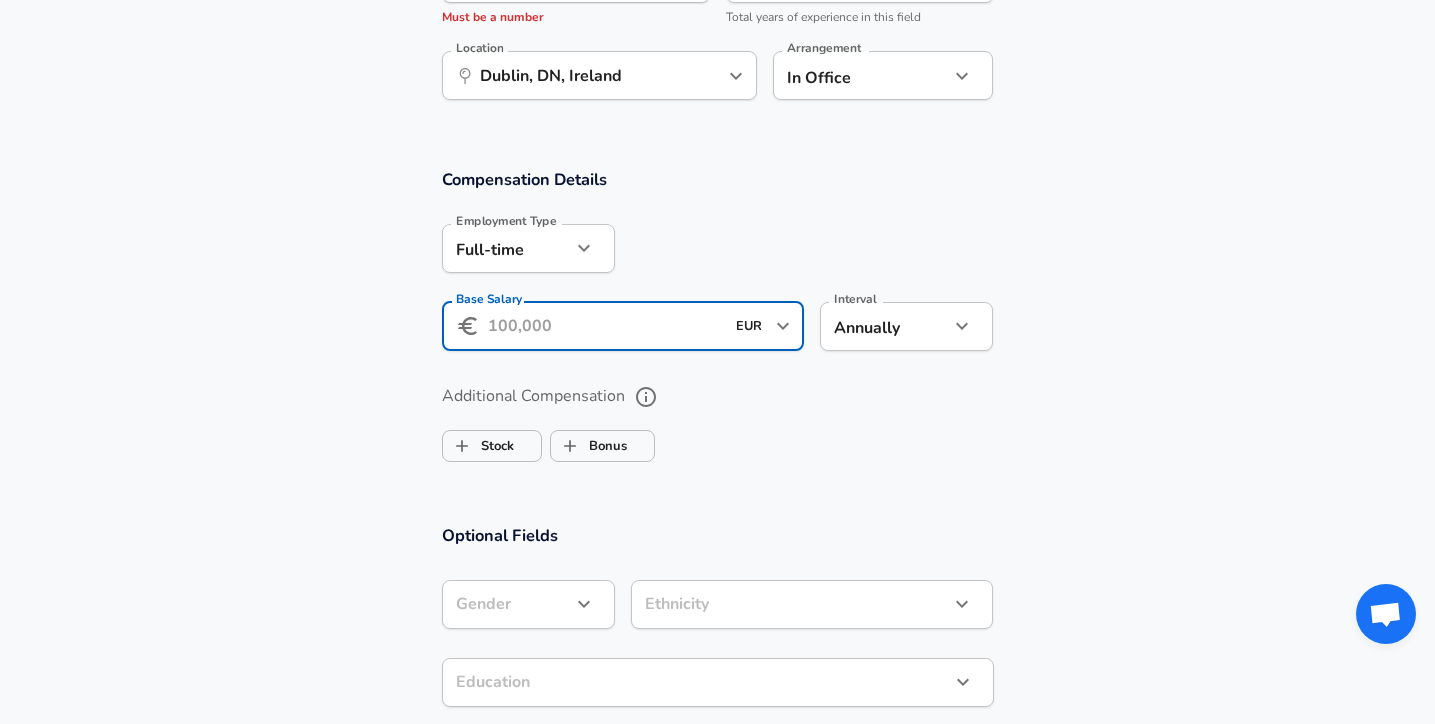 click on "Base Salary" at bounding box center (606, 326) 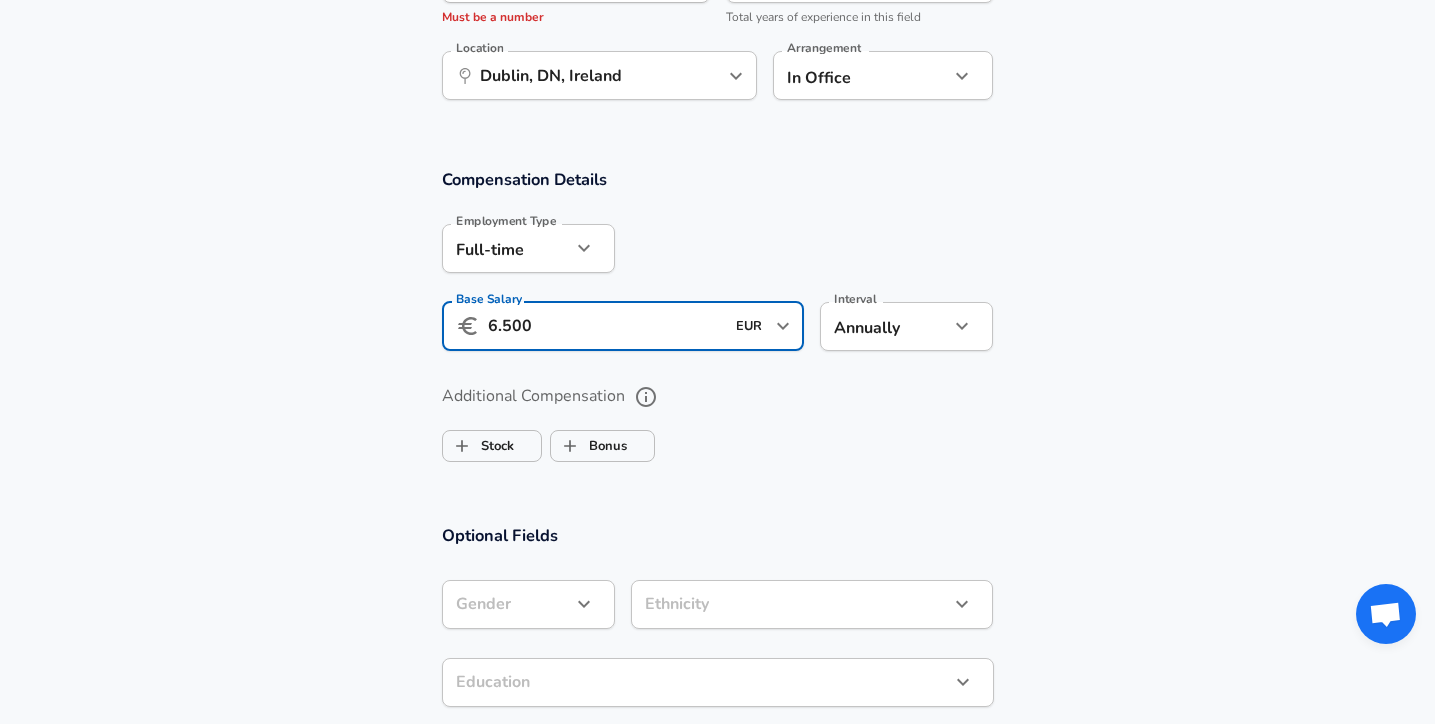 type on "65.000" 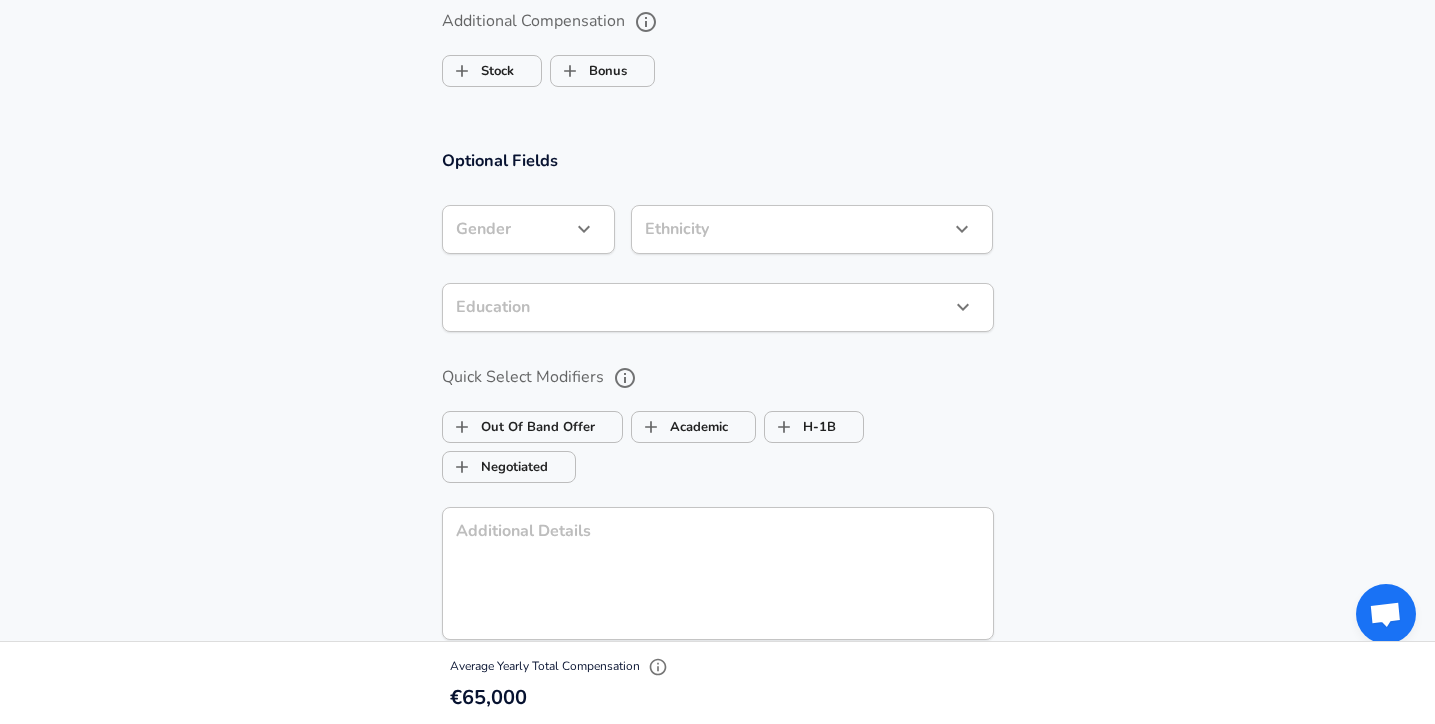 scroll, scrollTop: 1461, scrollLeft: 0, axis: vertical 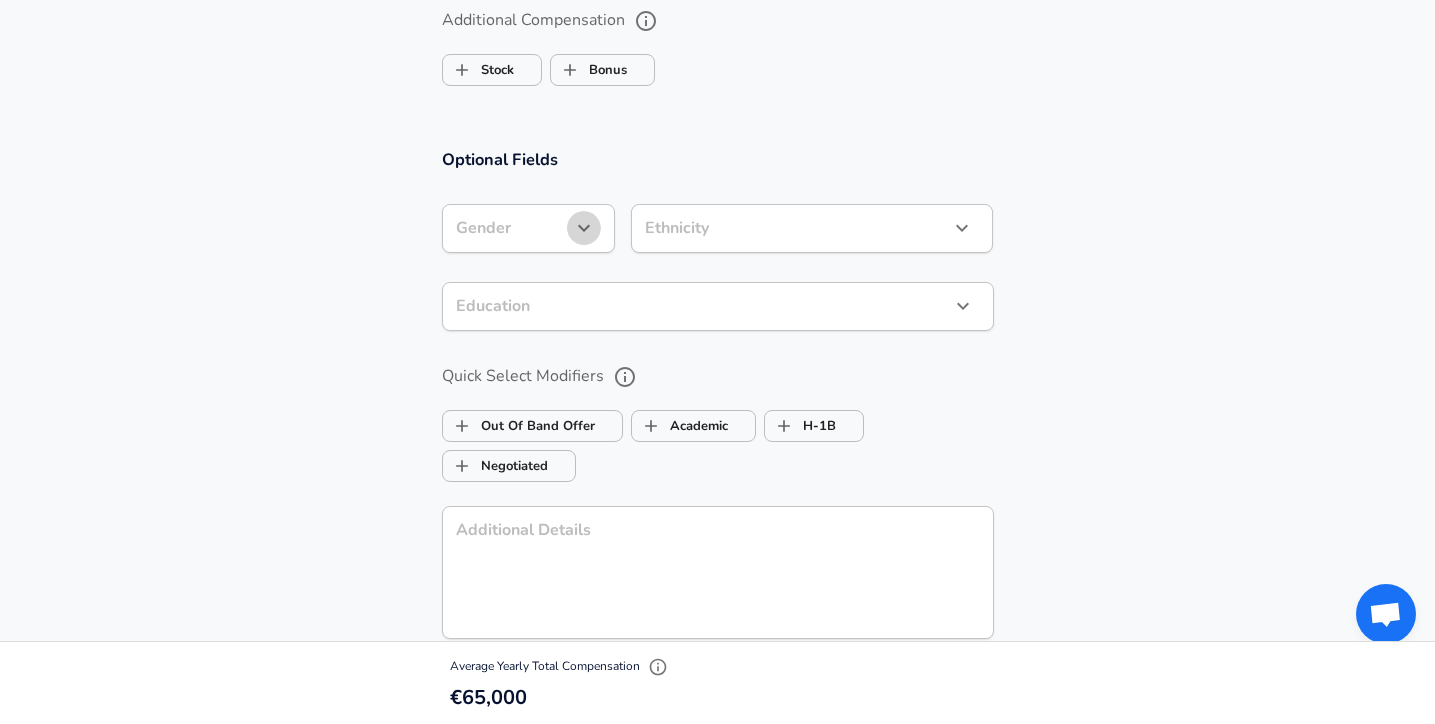 click 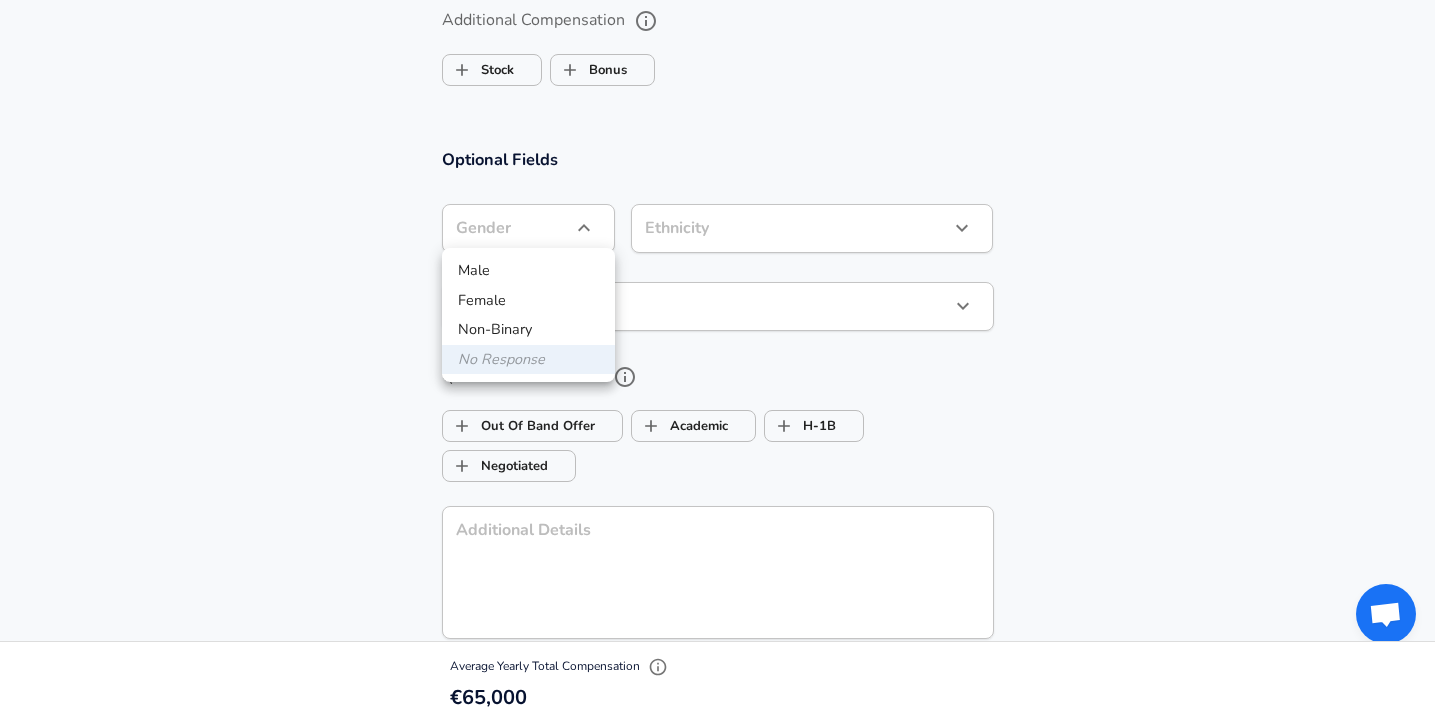 click on "Male" at bounding box center (528, 271) 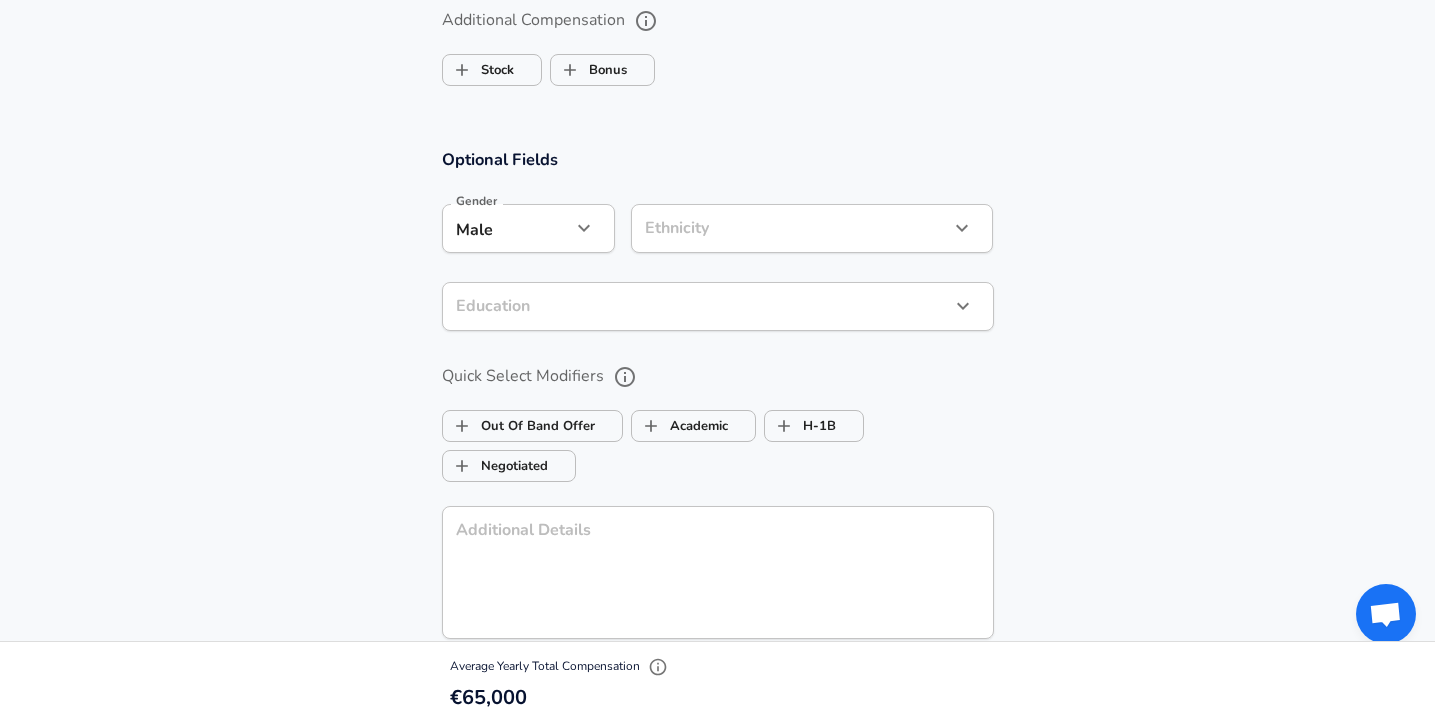 click on "We value your privacy We use cookies to enhance your browsing experience, serve personalized ads or content, and analyze our traffic. By clicking "Accept All", you consent to our use of cookies. Customize    Accept All   Customize Consent Preferences   We use cookies to help you navigate efficiently and perform certain functions. You will find detailed information about all cookies under each consent category below. The cookies that are categorized as "Necessary" are stored on your browser as they are essential for enabling the basic functionalities of the site. ...  Show more Necessary Always Active Necessary cookies are required to enable the basic features of this site, such as providing secure log-in or adjusting your consent preferences. These cookies do not store any personally identifiable data. Cookie _GRECAPTCHA Duration 5 months 27 days Description Google Recaptcha service sets this cookie to identify bots to protect the website against malicious spam attacks. Cookie __stripe_mid Duration 1 year MR" at bounding box center [717, -1099] 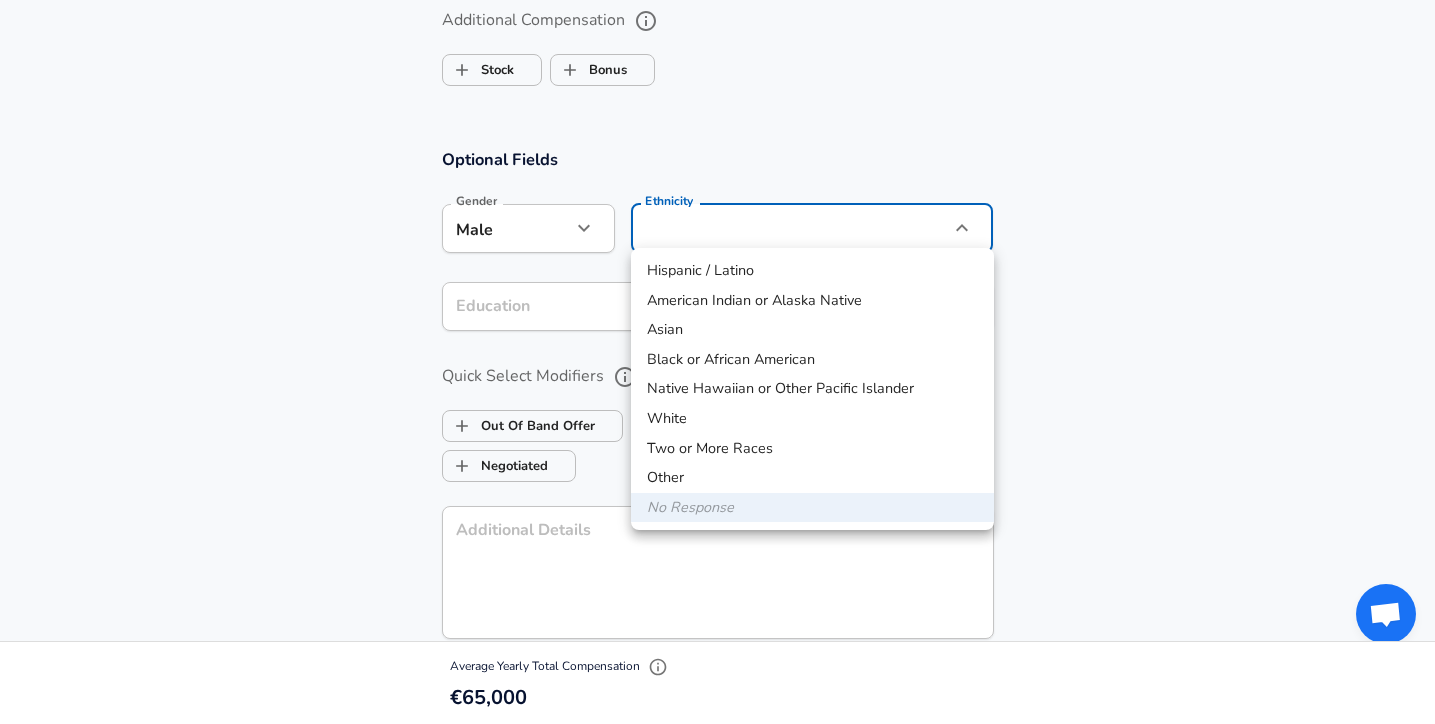 click on "Asian" at bounding box center [812, 330] 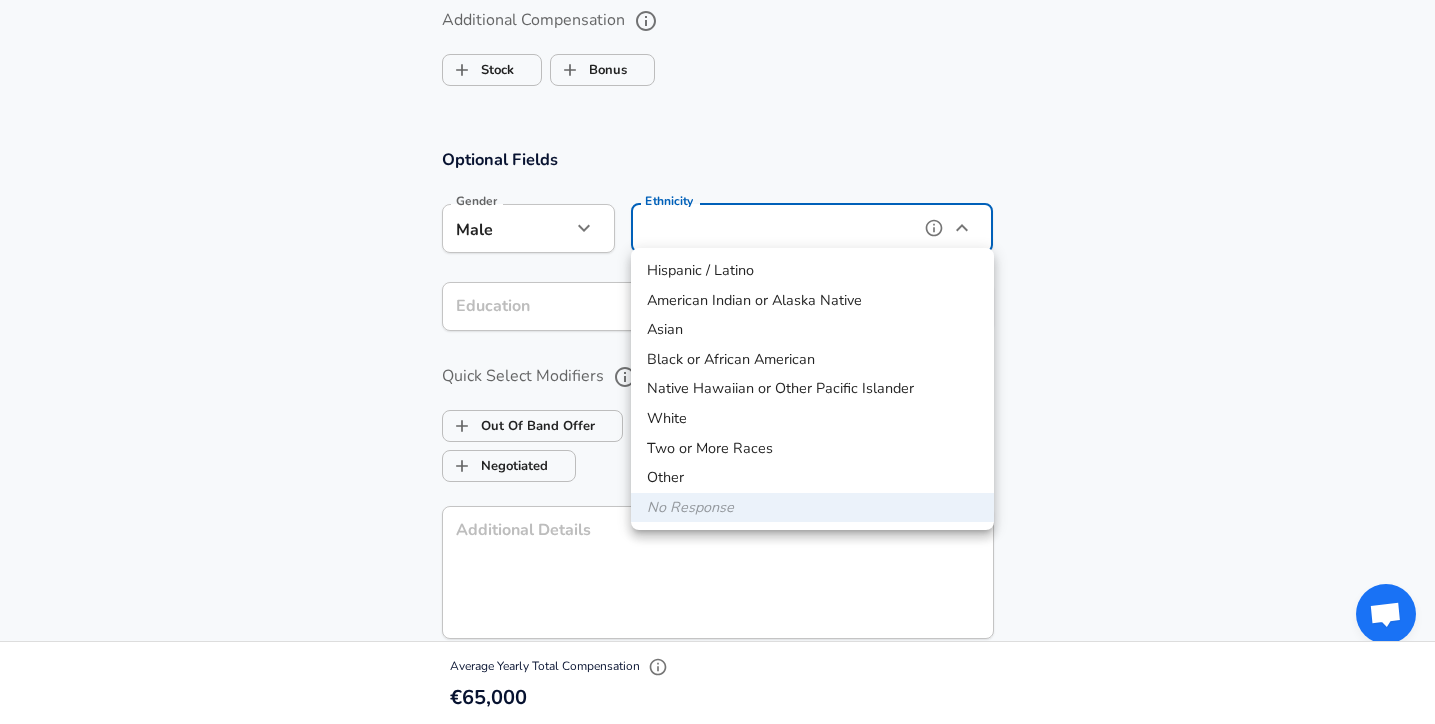 type on "Asian" 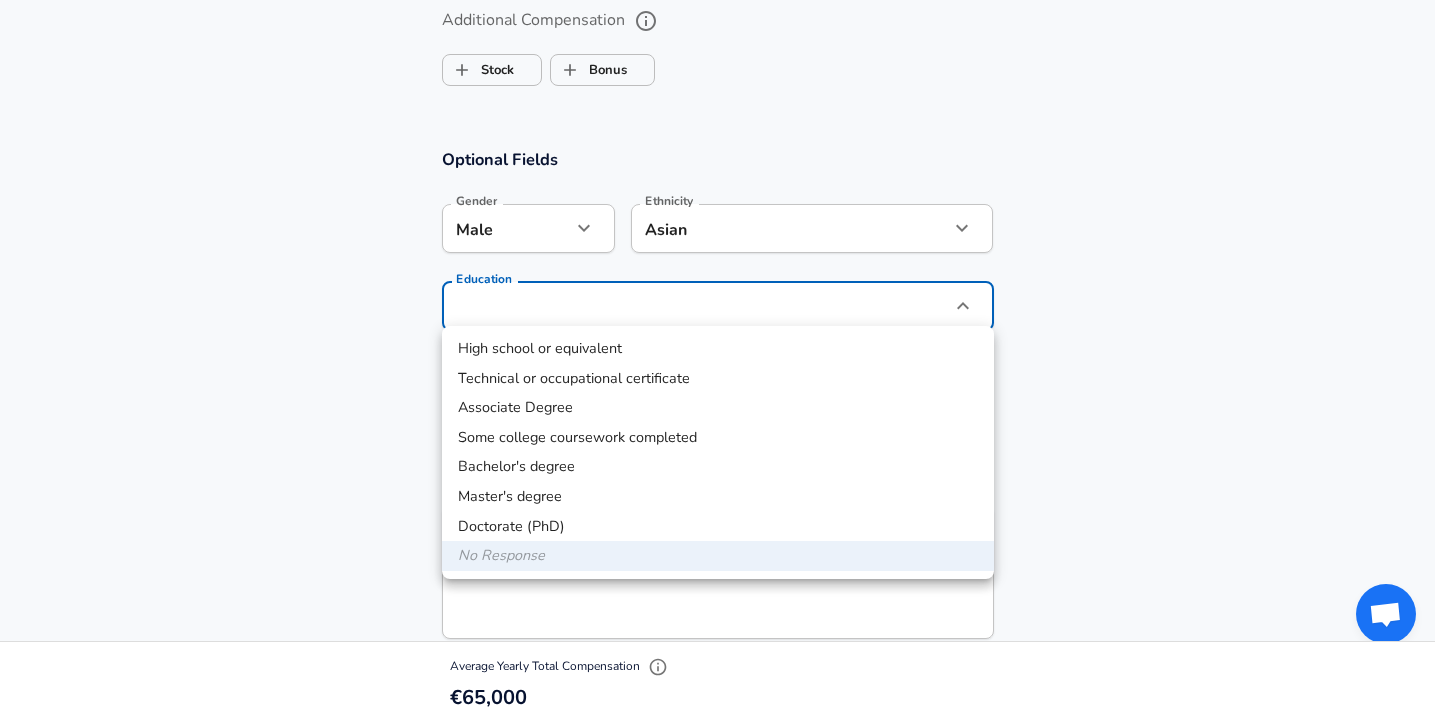 click on "We value your privacy We use cookies to enhance your browsing experience, serve personalized ads or content, and analyze our traffic. By clicking "Accept All", you consent to our use of cookies. Customize    Accept All   Customize Consent Preferences   We use cookies to help you navigate efficiently and perform certain functions. You will find detailed information about all cookies under each consent category below. The cookies that are categorized as "Necessary" are stored on your browser as they are essential for enabling the basic functionalities of the site. ...  Show more Necessary Always Active Necessary cookies are required to enable the basic features of this site, such as providing secure log-in or adjusting your consent preferences. These cookies do not store any personally identifiable data. Cookie _GRECAPTCHA Duration 5 months 27 days Description Google Recaptcha service sets this cookie to identify bots to protect the website against malicious spam attacks. Cookie __stripe_mid Duration 1 year MR" at bounding box center (717, -1099) 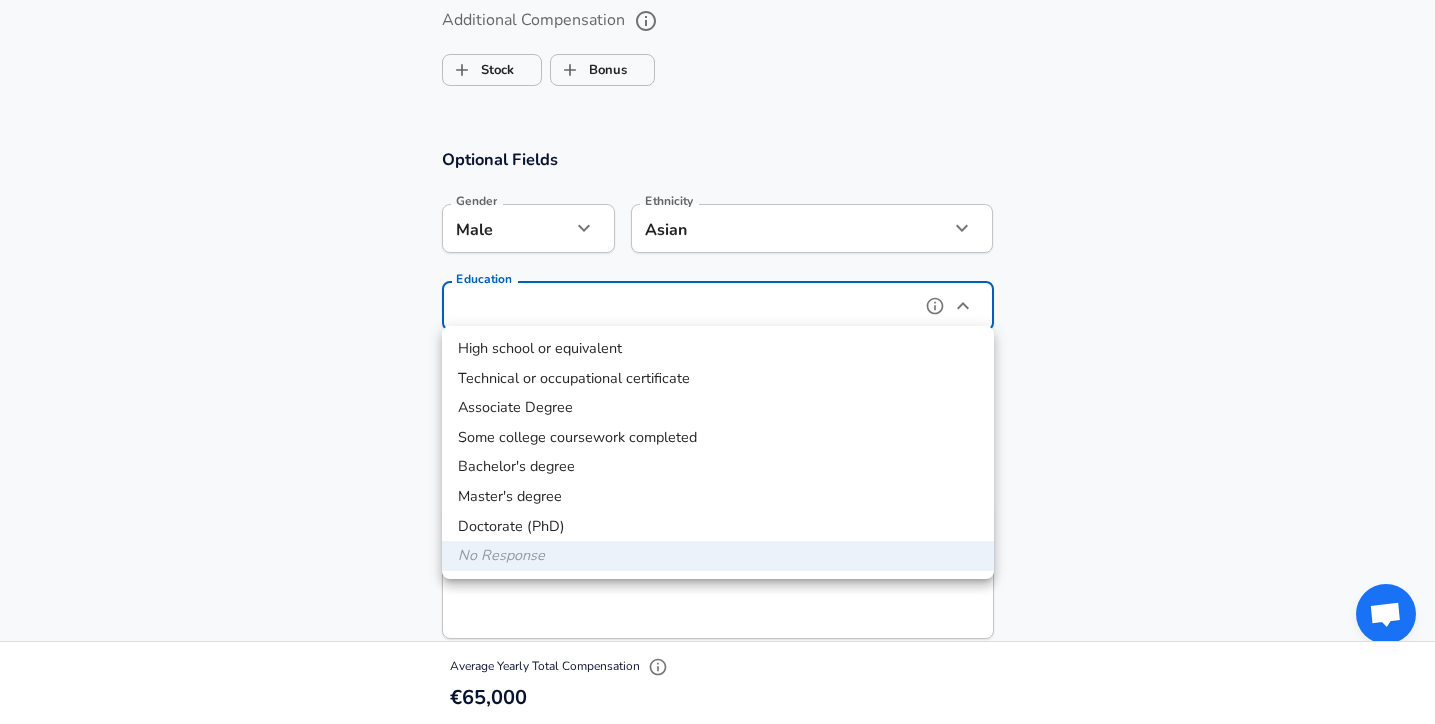 type on "Masters degree" 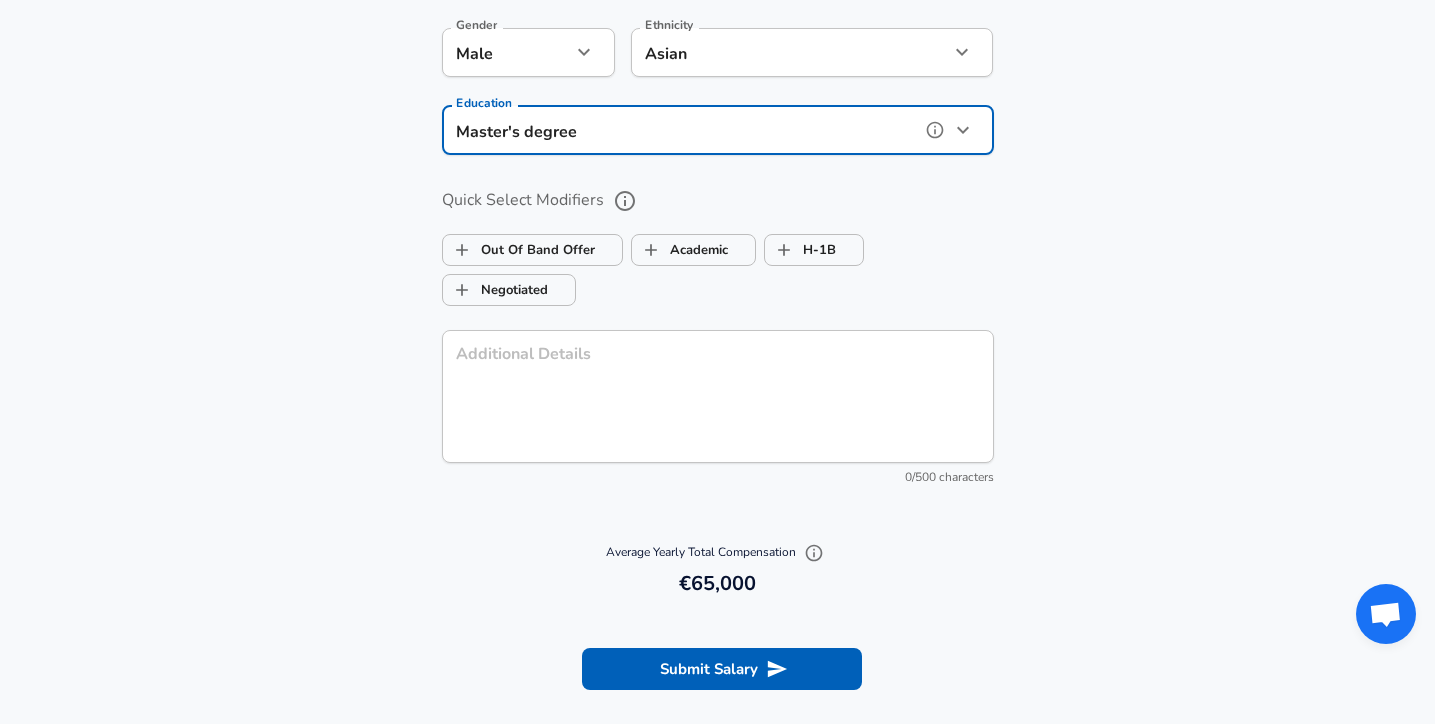 scroll, scrollTop: 1670, scrollLeft: 0, axis: vertical 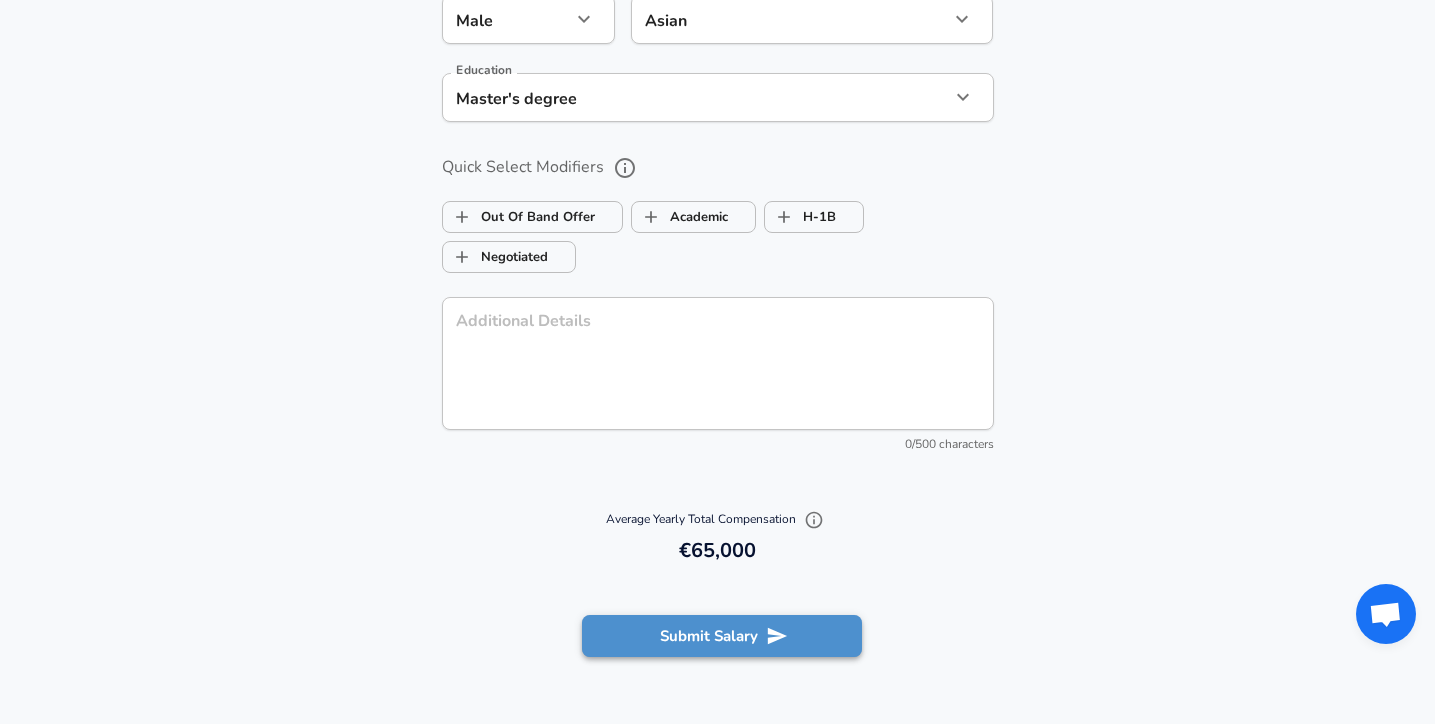 click on "Submit Salary" at bounding box center (722, 636) 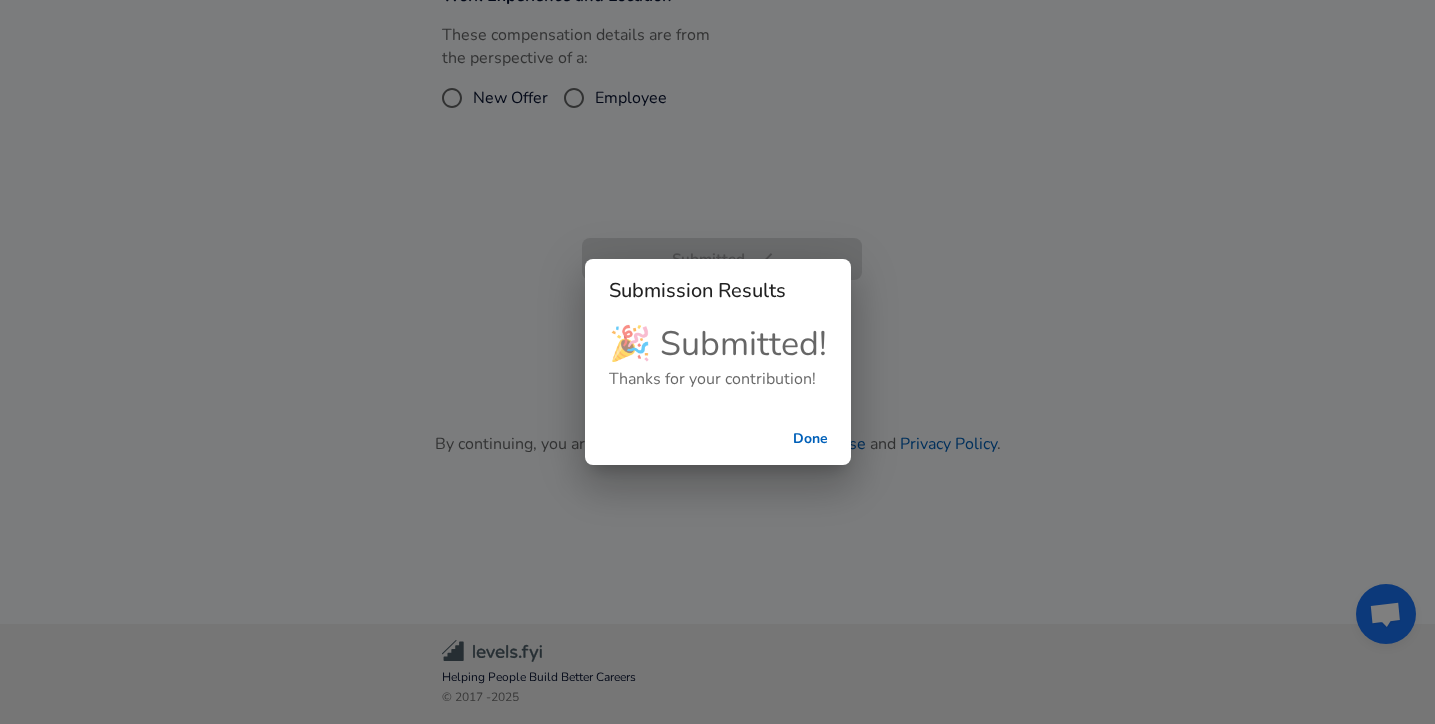 scroll, scrollTop: 797, scrollLeft: 0, axis: vertical 